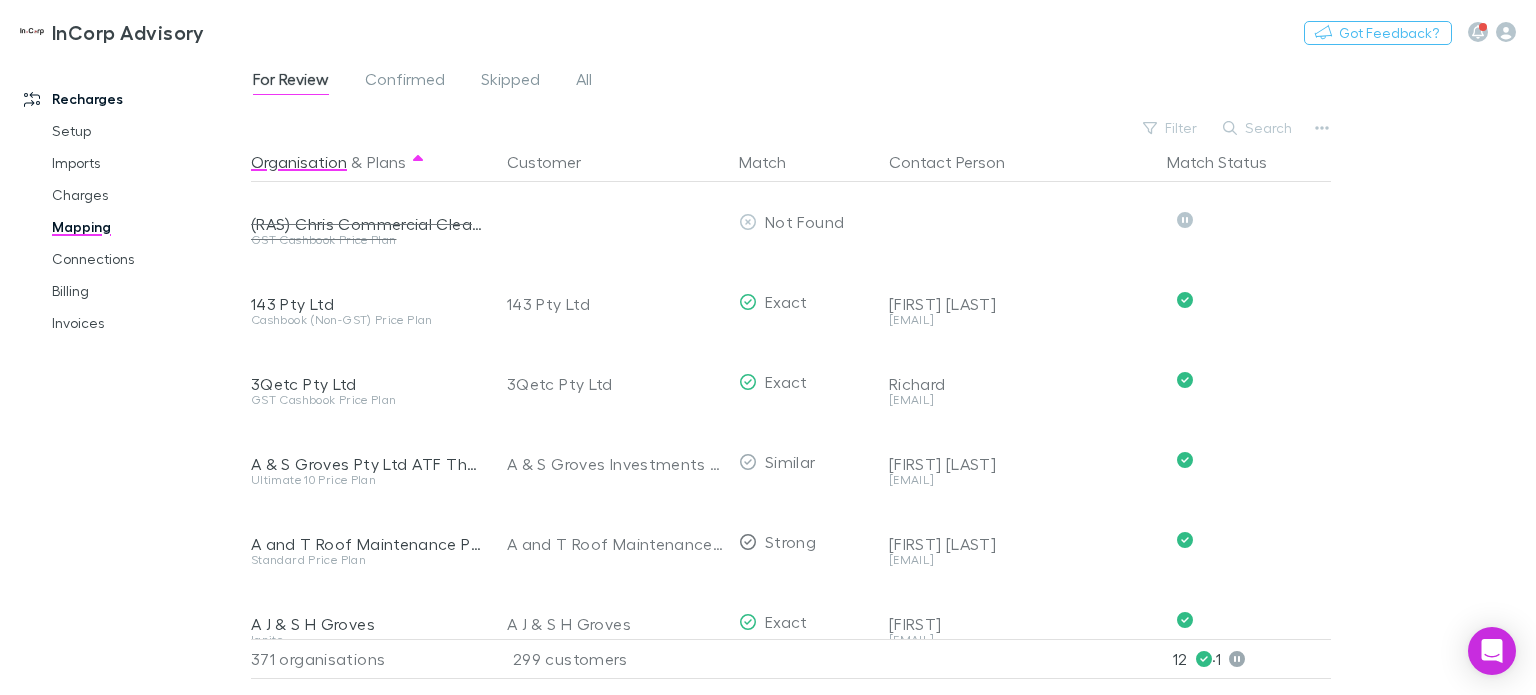scroll, scrollTop: 0, scrollLeft: 0, axis: both 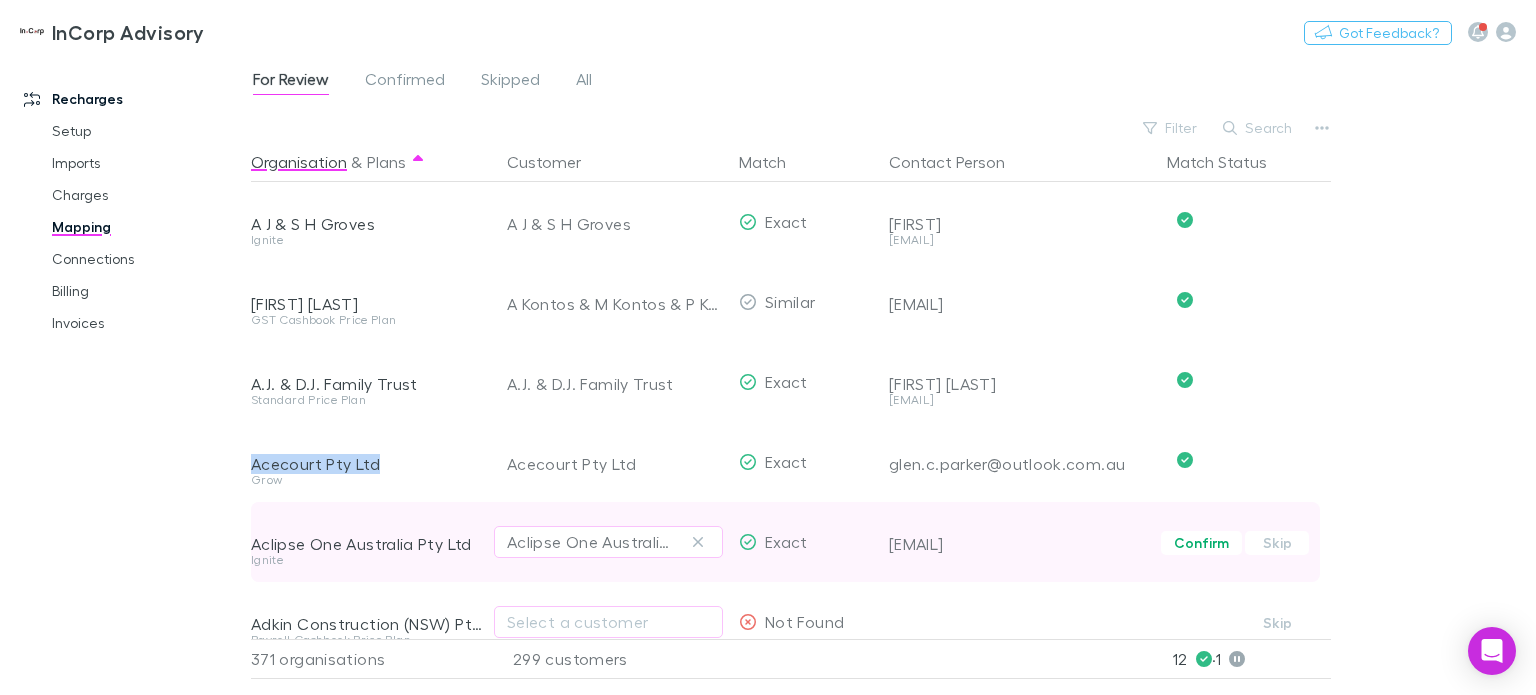 click on "Aclipse One Australia Pty Ltd" at bounding box center [367, 544] 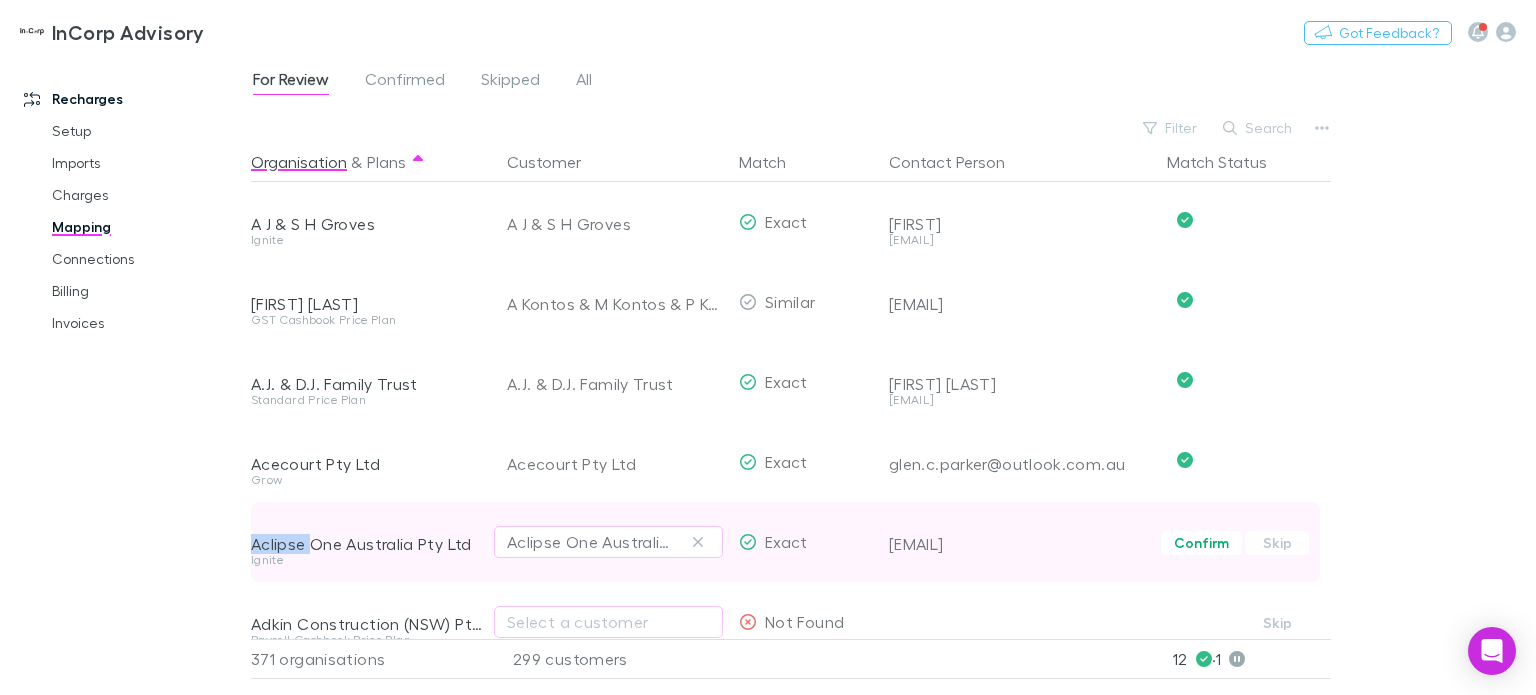 click on "Aclipse One Australia Pty Ltd" at bounding box center [367, 544] 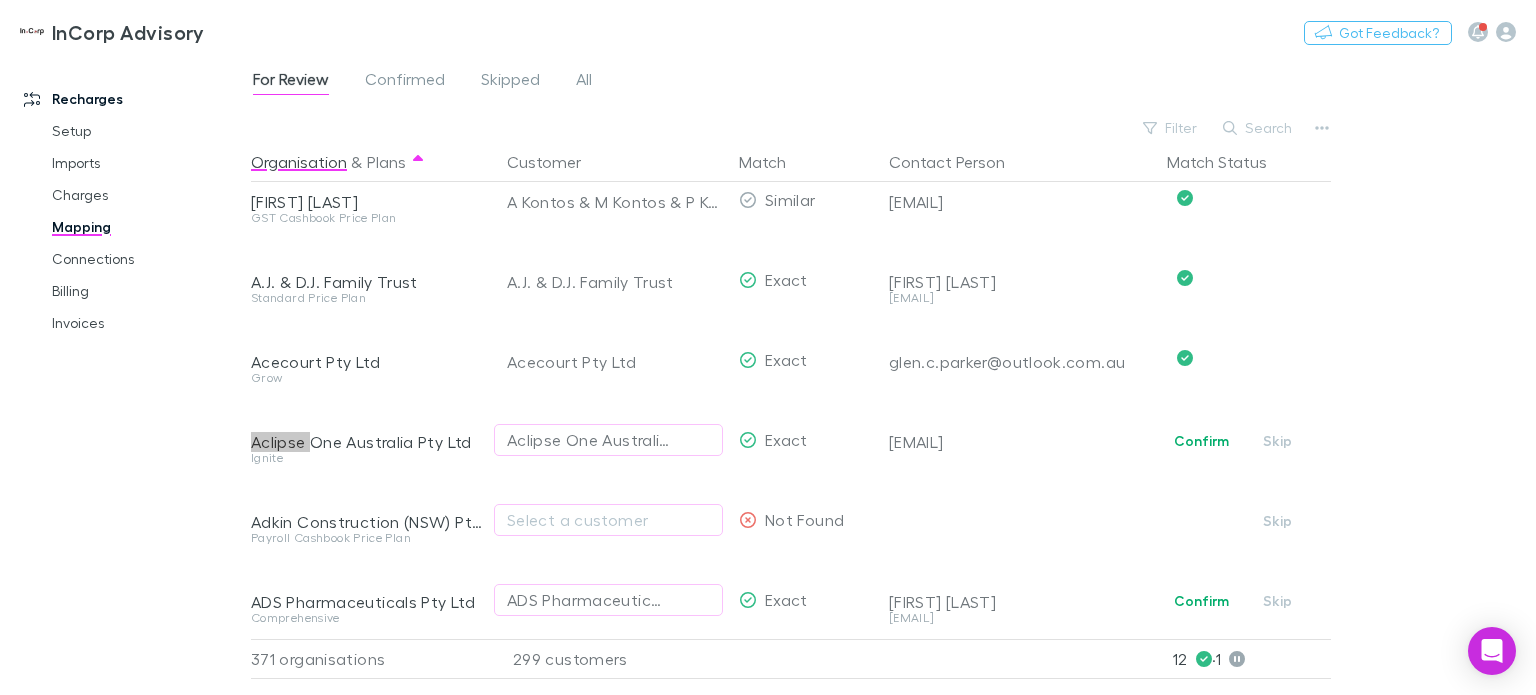scroll, scrollTop: 600, scrollLeft: 0, axis: vertical 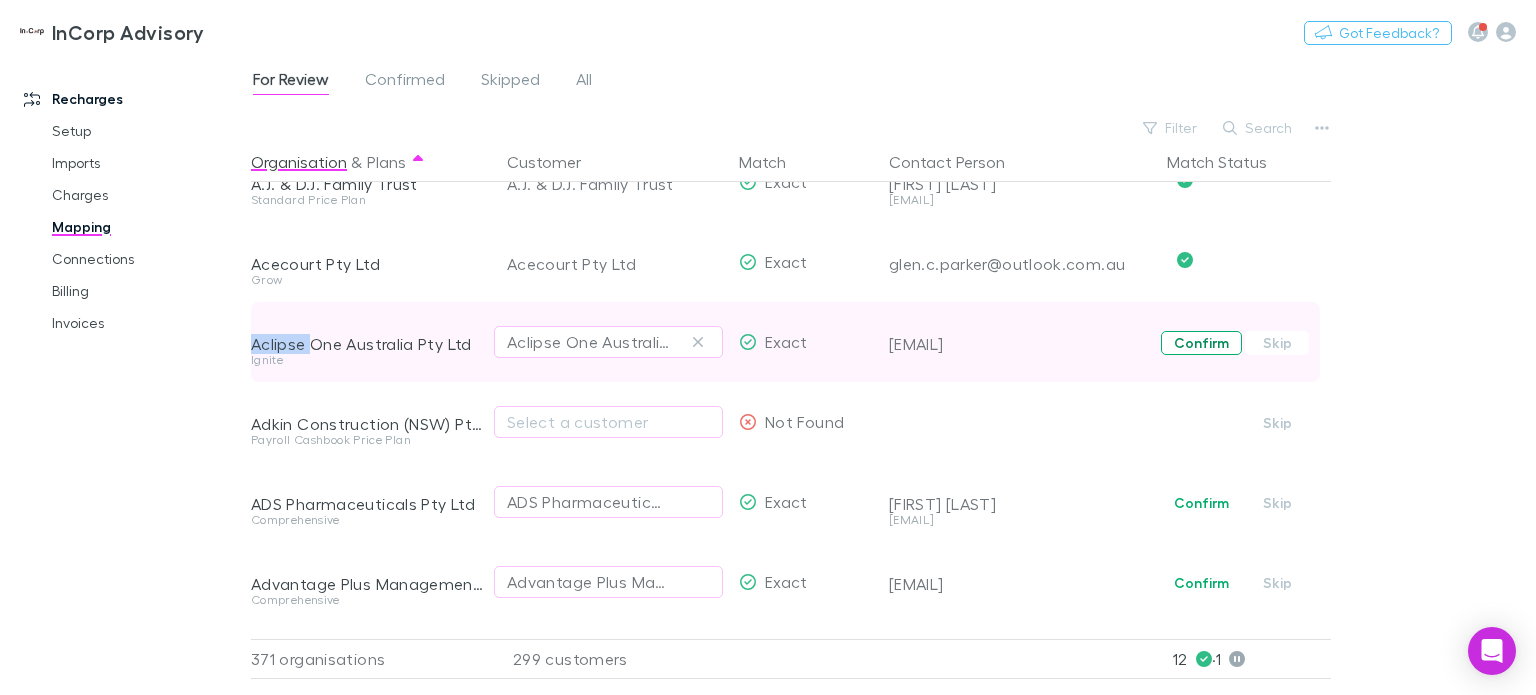click on "Confirm" at bounding box center (1201, 343) 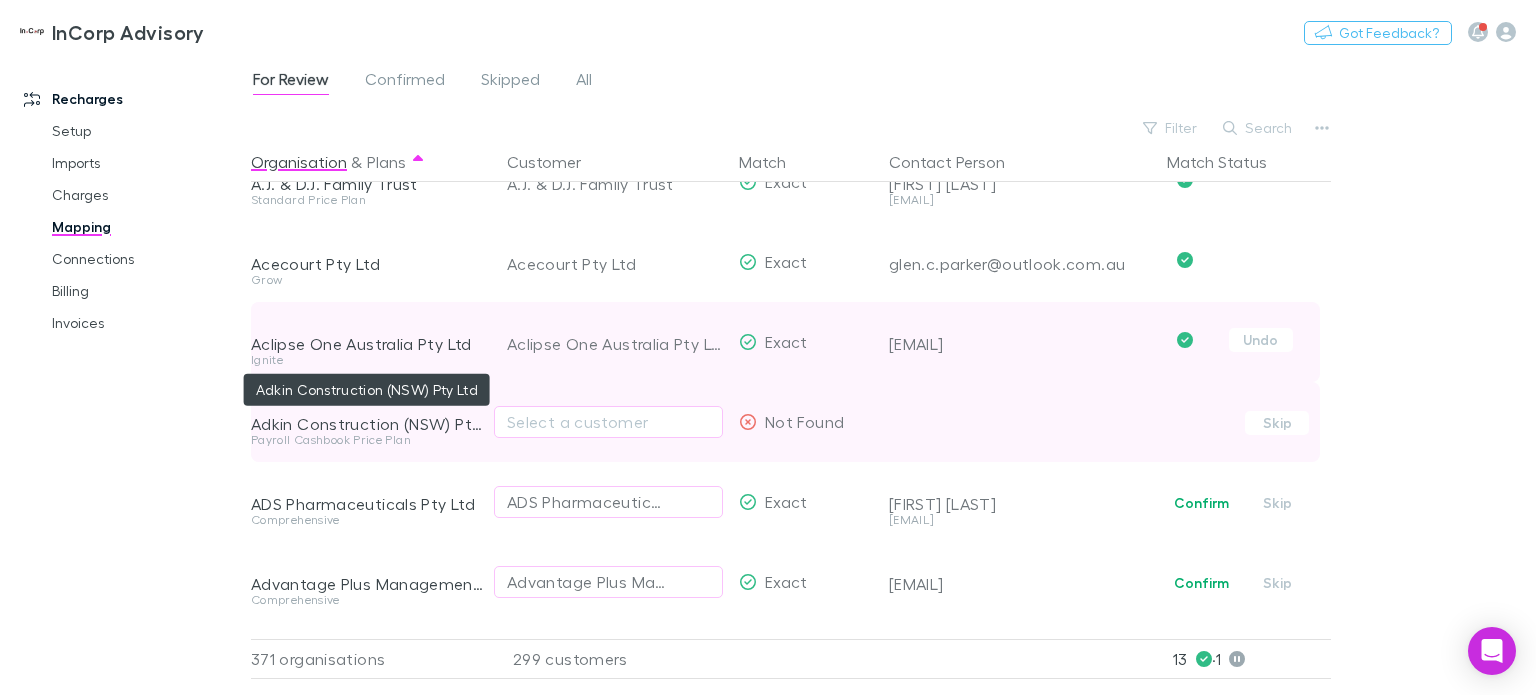 click on "Adkin Construction (NSW) Pty Ltd" at bounding box center [367, 424] 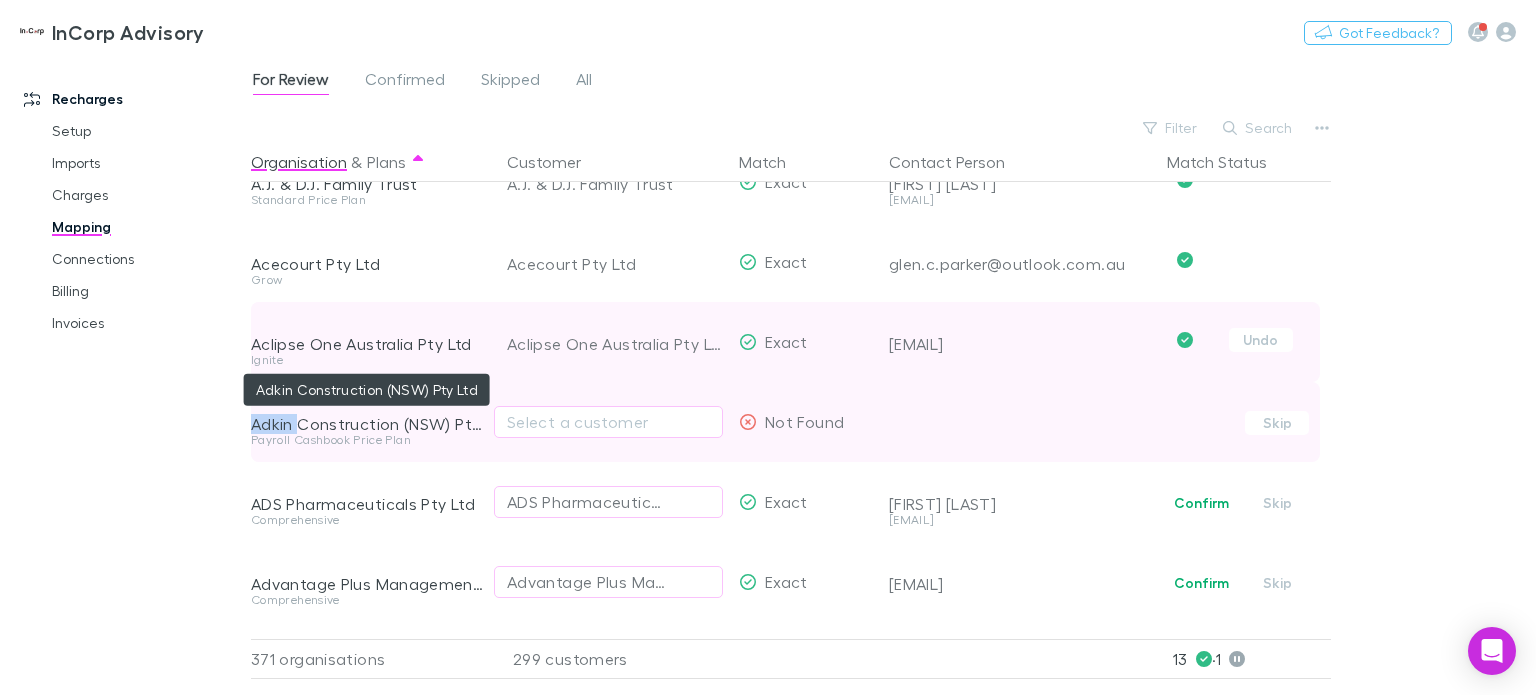 click on "Adkin Construction (NSW) Pty Ltd" at bounding box center [367, 424] 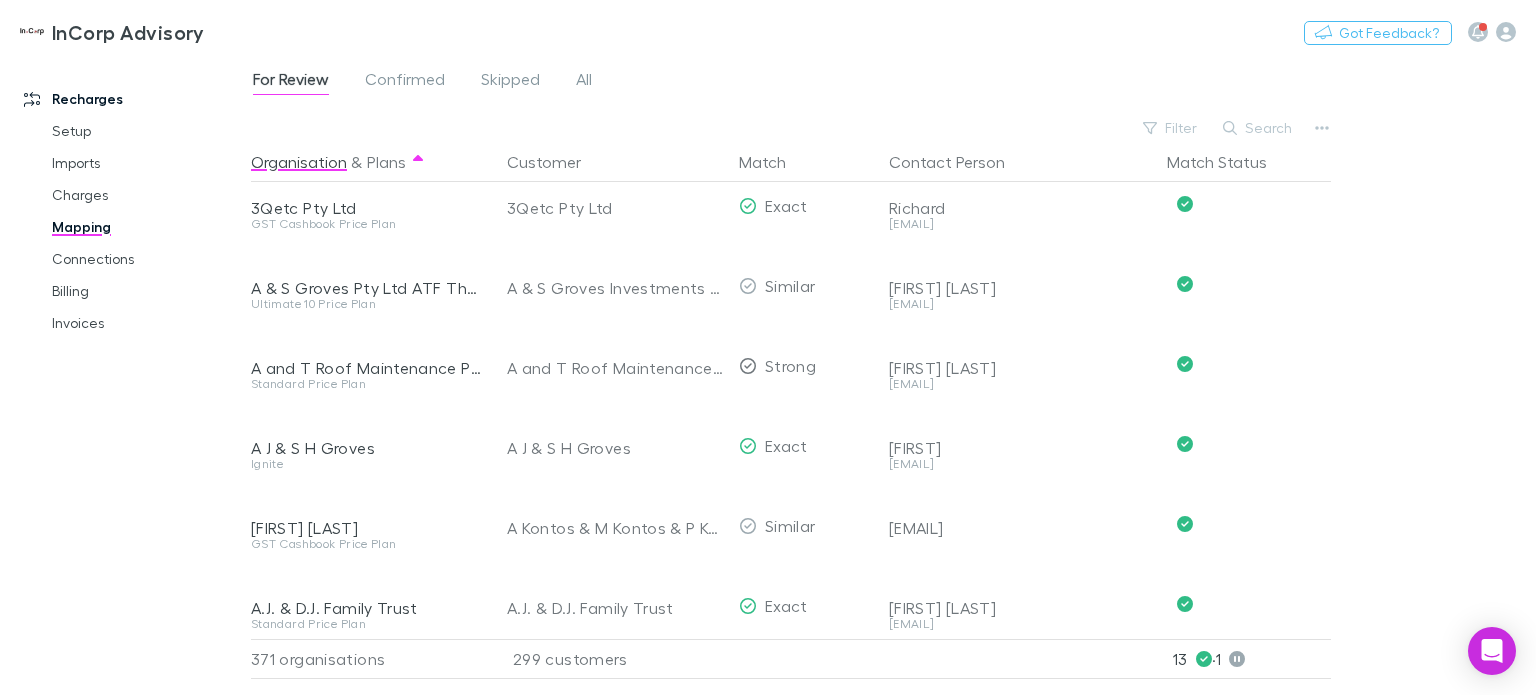 scroll, scrollTop: 0, scrollLeft: 0, axis: both 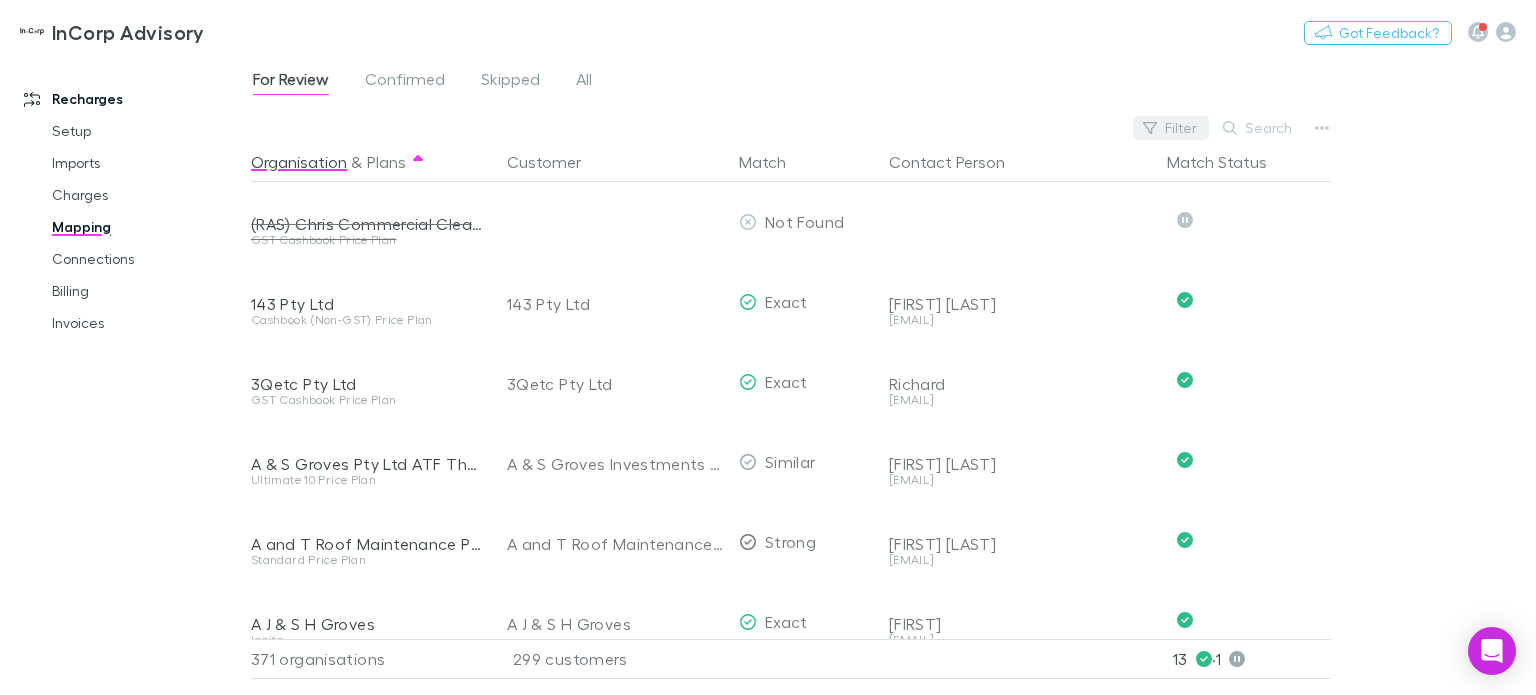 click on "Filter" at bounding box center [1171, 128] 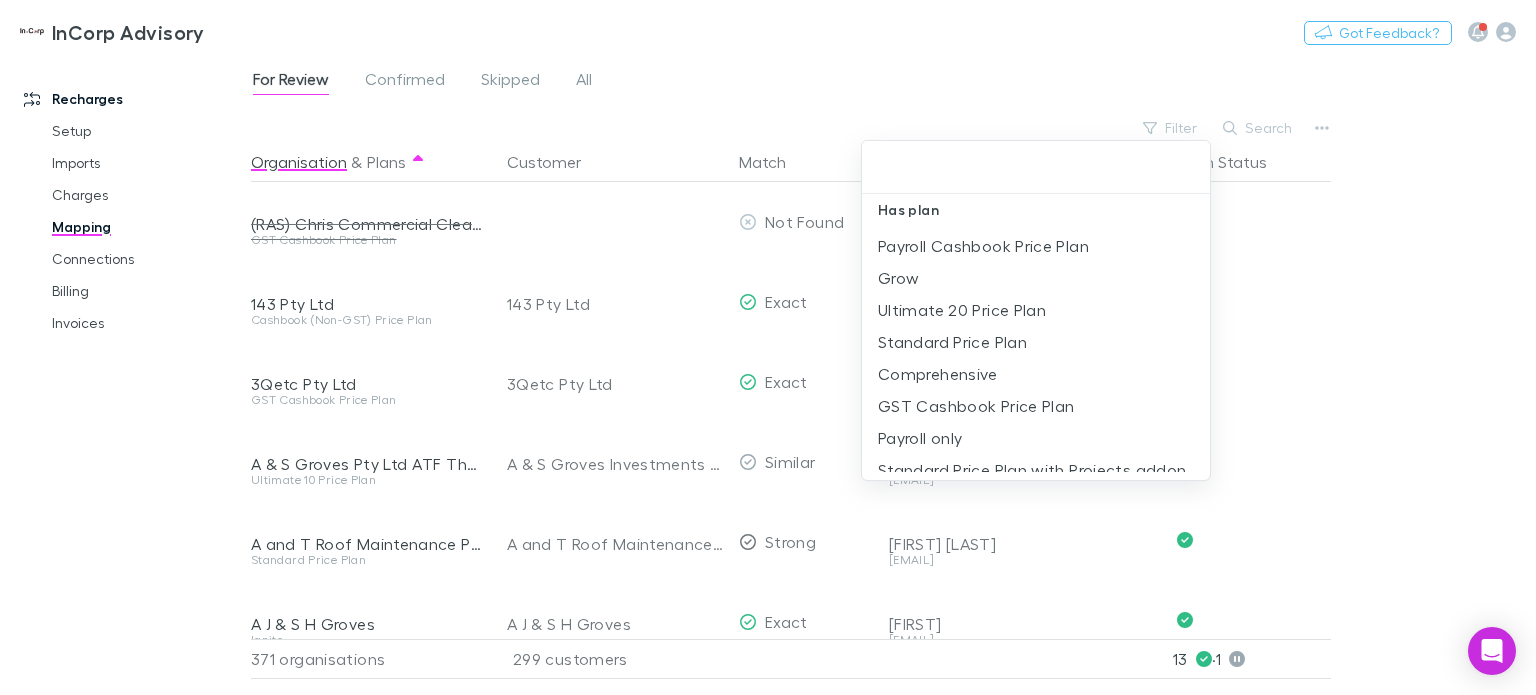 scroll, scrollTop: 305, scrollLeft: 0, axis: vertical 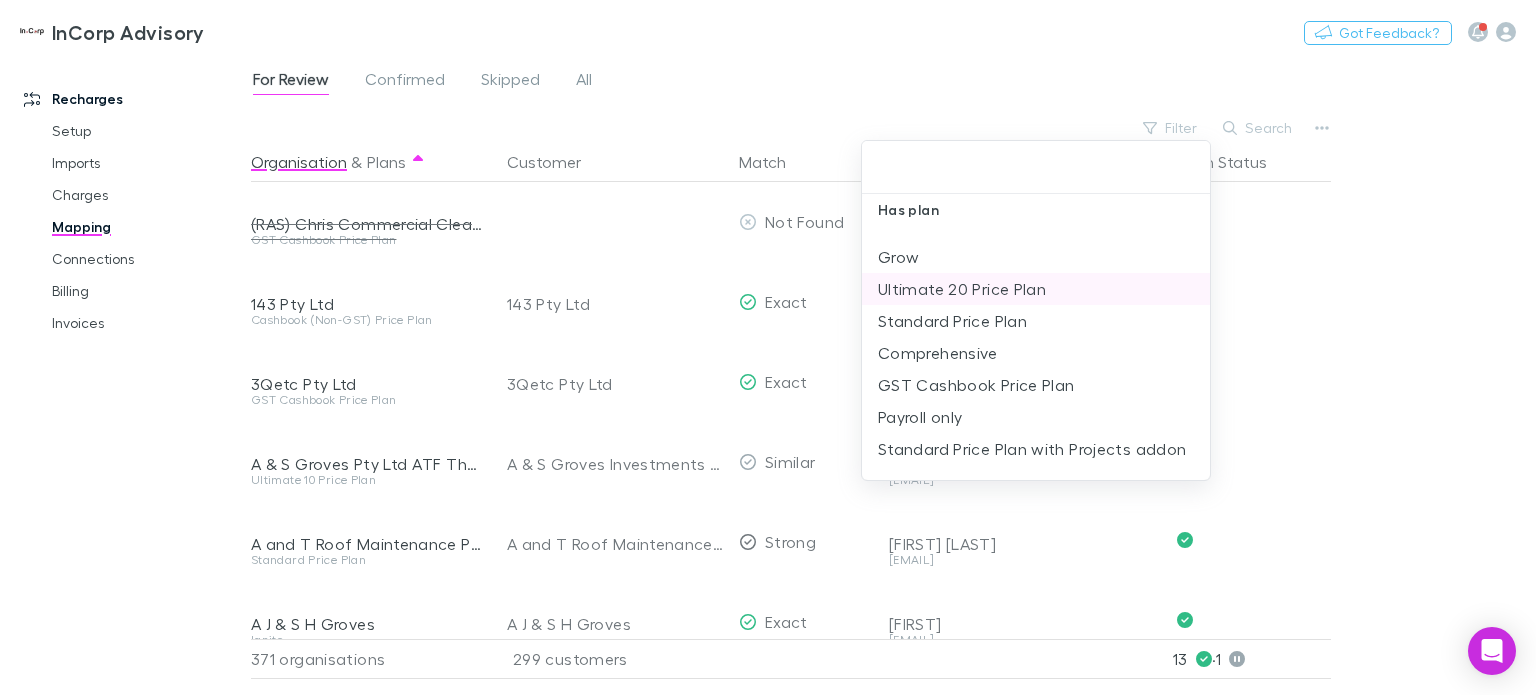click on "Ultimate 20 Price Plan" at bounding box center [1036, 289] 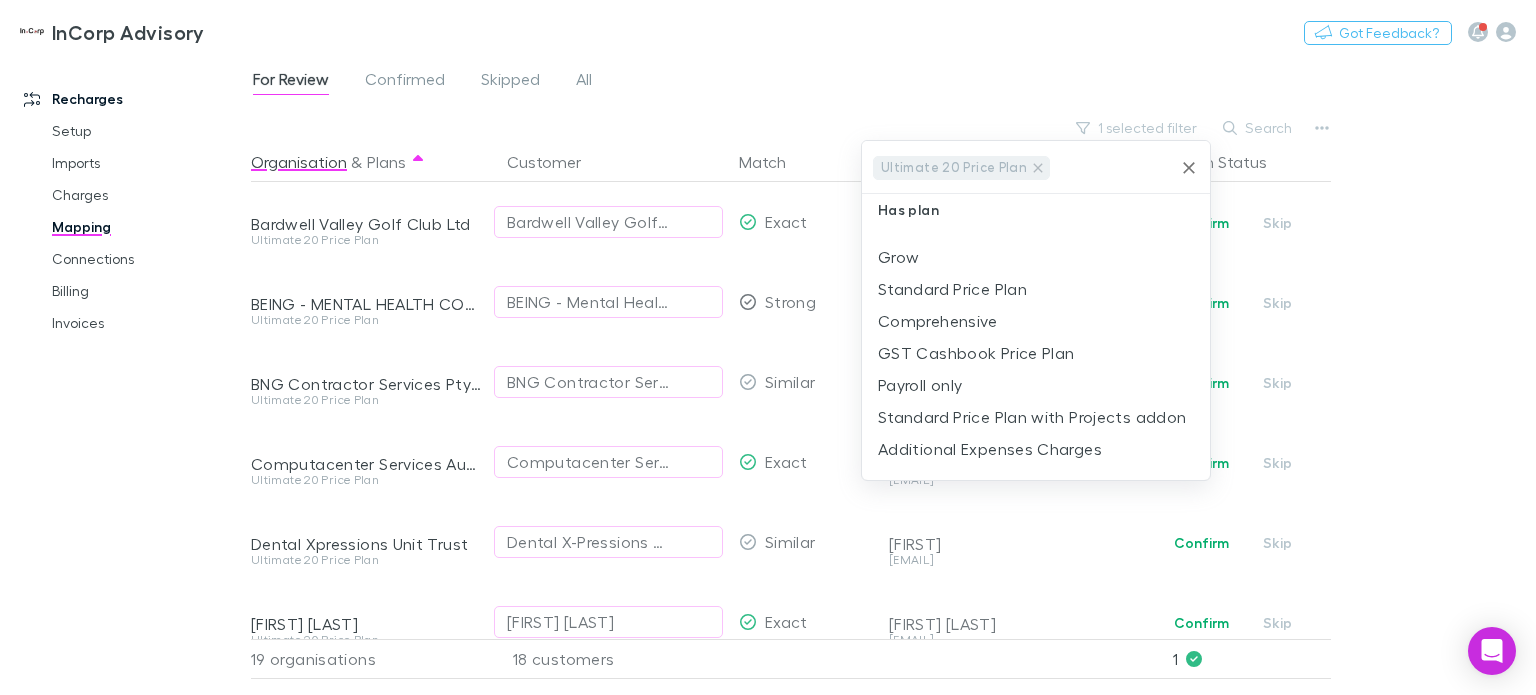scroll, scrollTop: 0, scrollLeft: 0, axis: both 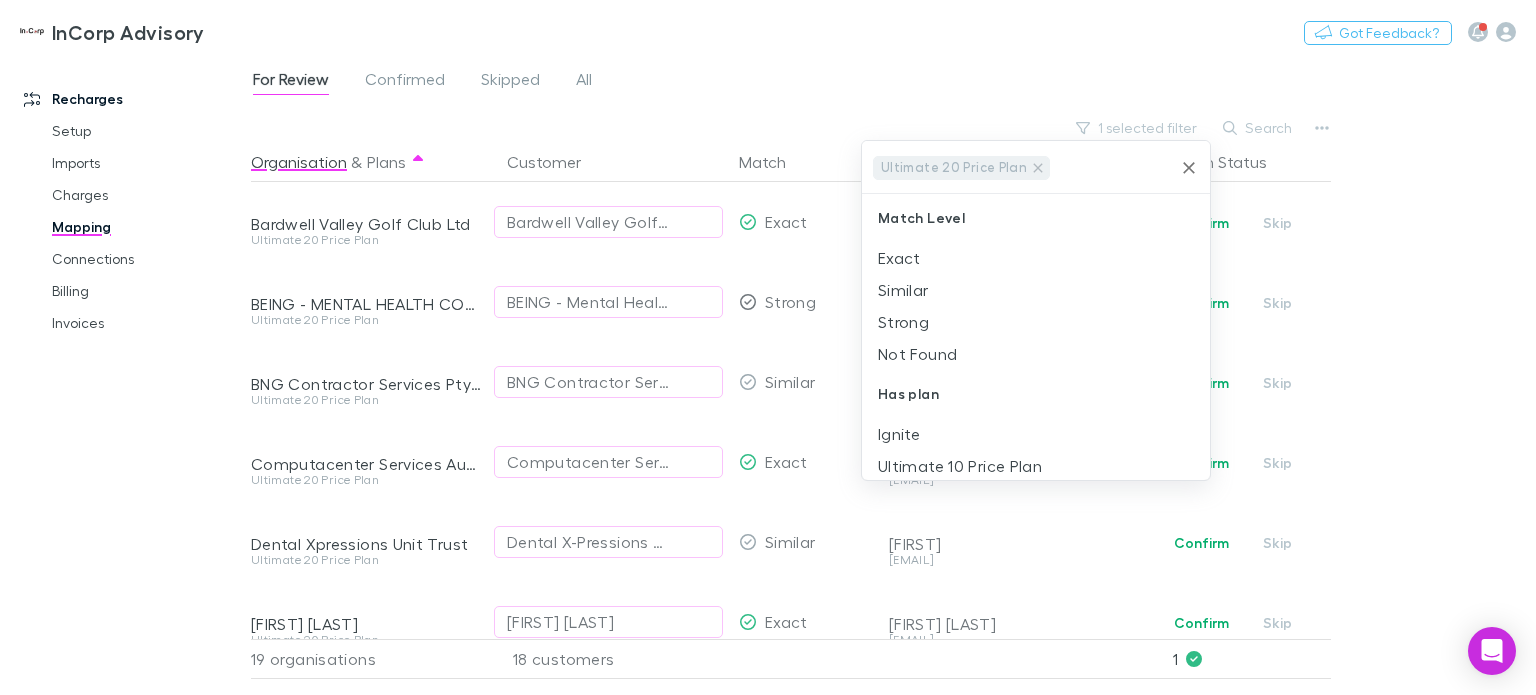 click at bounding box center (768, 347) 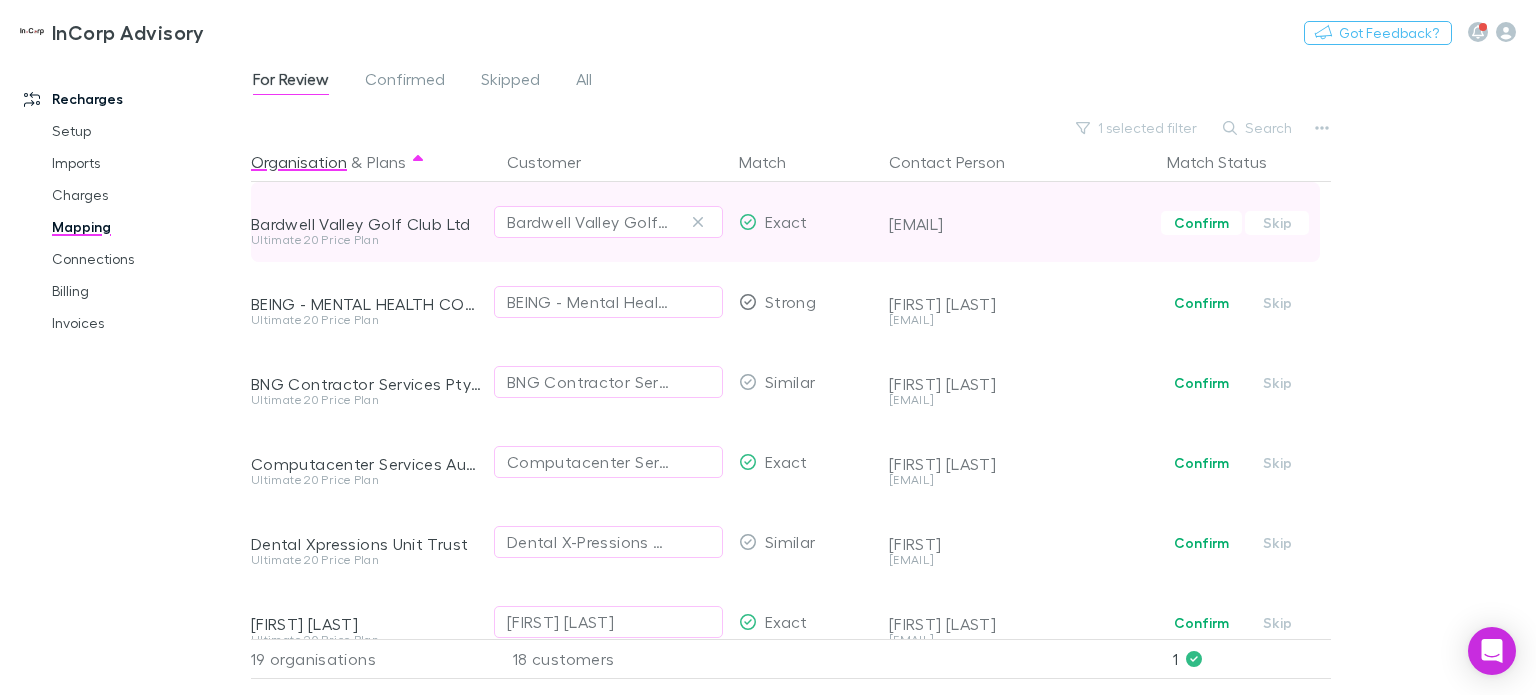 click on "Bardwell Valley Golf Club Ltd" at bounding box center (367, 224) 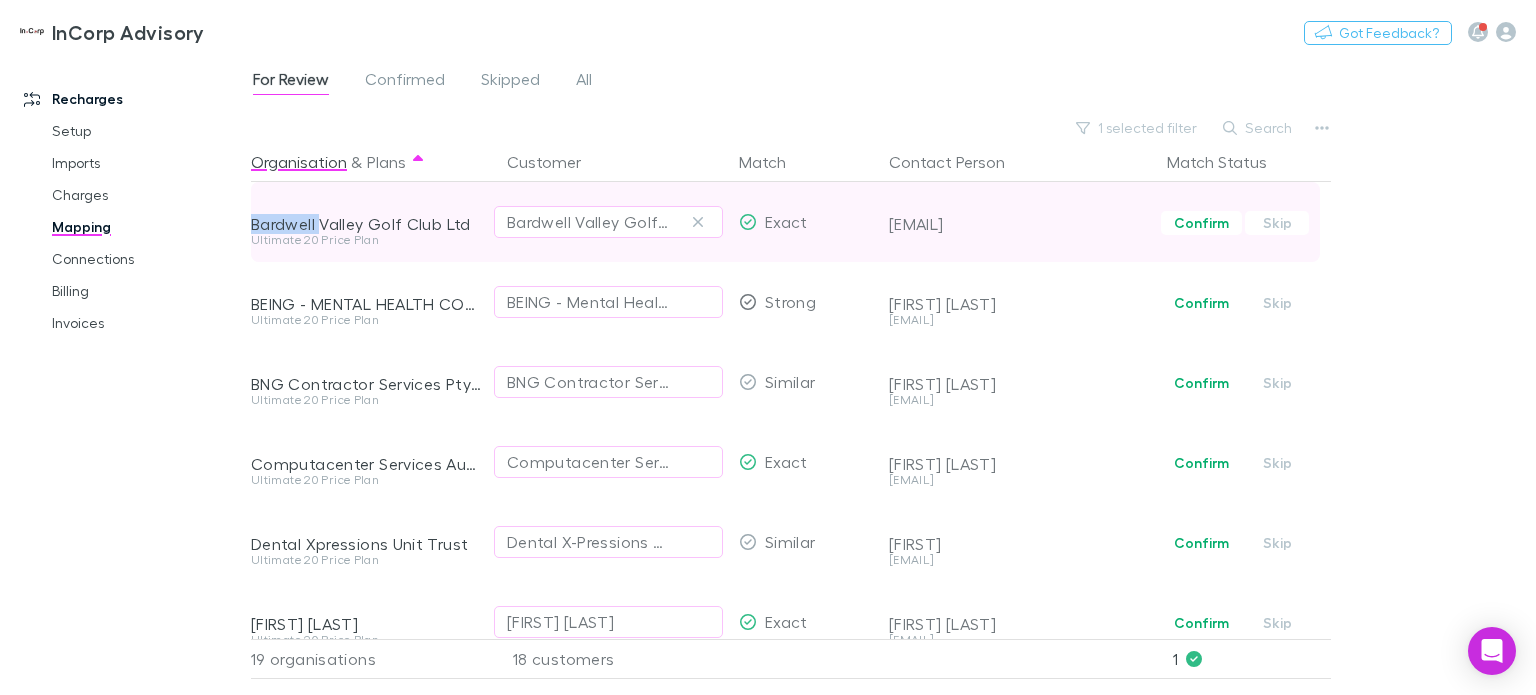 click on "Bardwell Valley Golf Club Ltd" at bounding box center [367, 224] 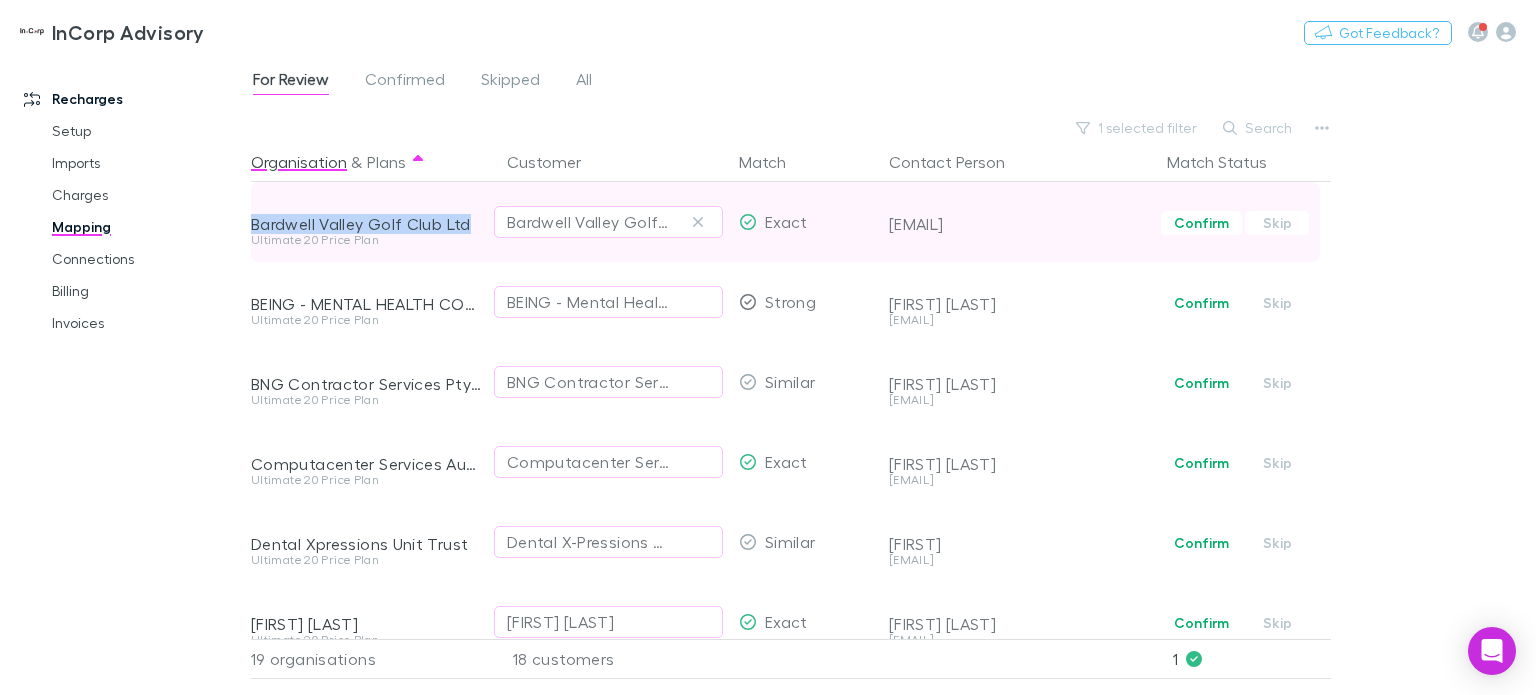 click on "Bardwell Valley Golf Club Ltd" at bounding box center (367, 224) 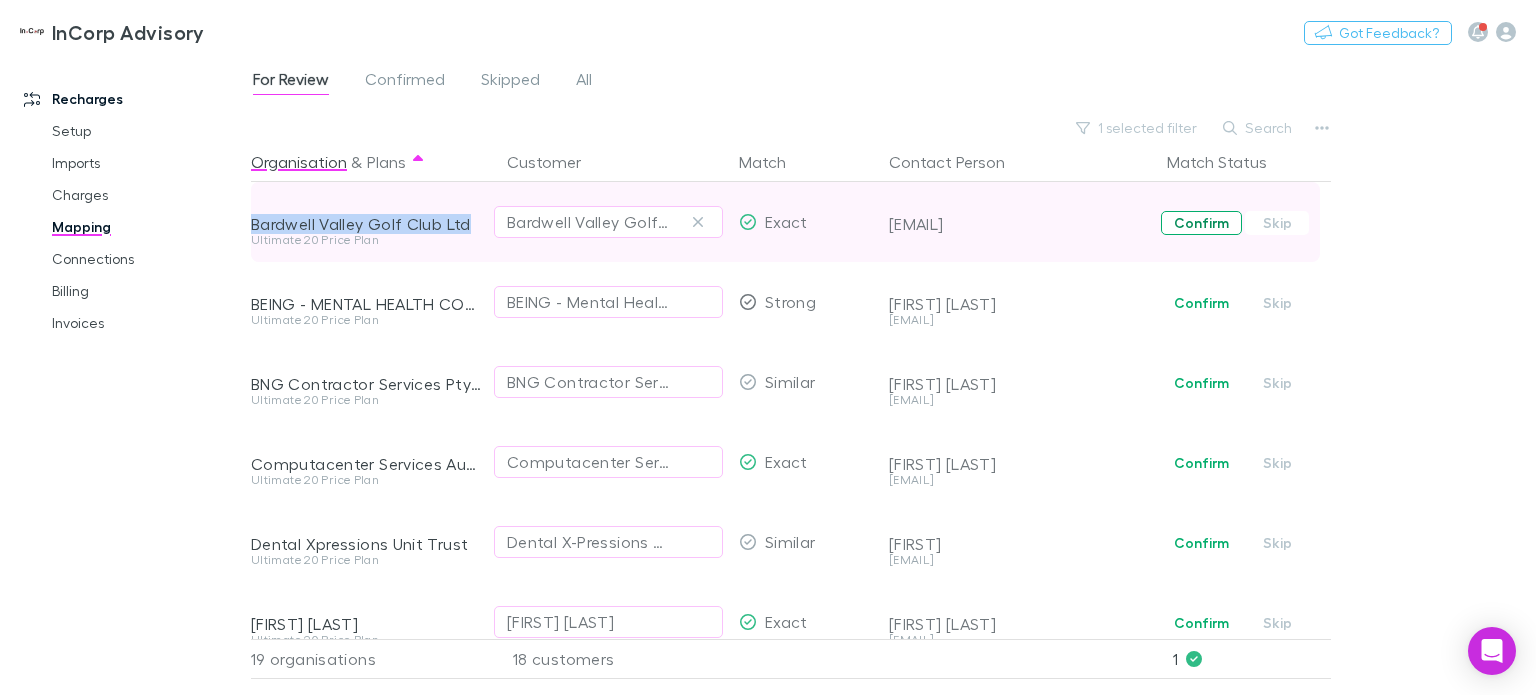 click on "Confirm" at bounding box center (1201, 223) 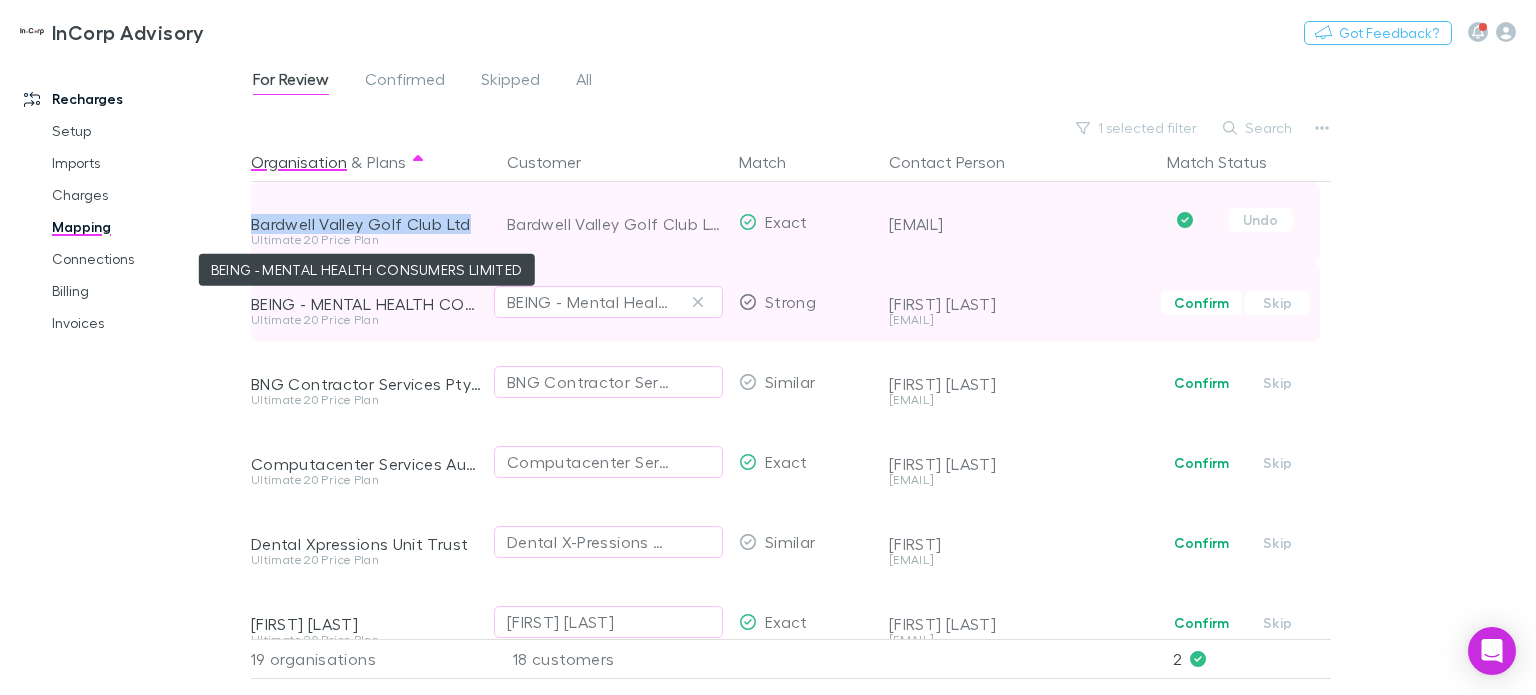 click on "BEING - MENTAL HEALTH CONSUMERS LIMITED" at bounding box center [367, 304] 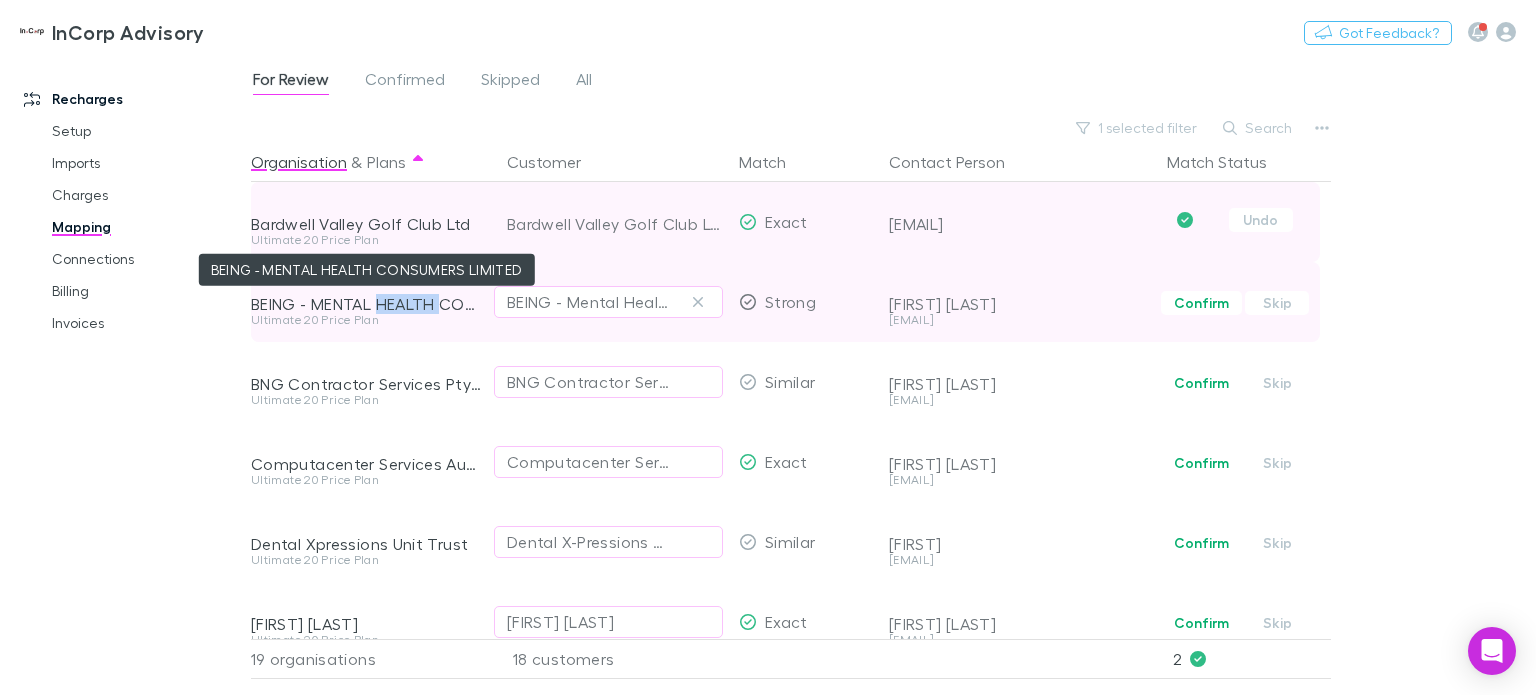 click on "BEING - MENTAL HEALTH CONSUMERS LIMITED" at bounding box center (367, 304) 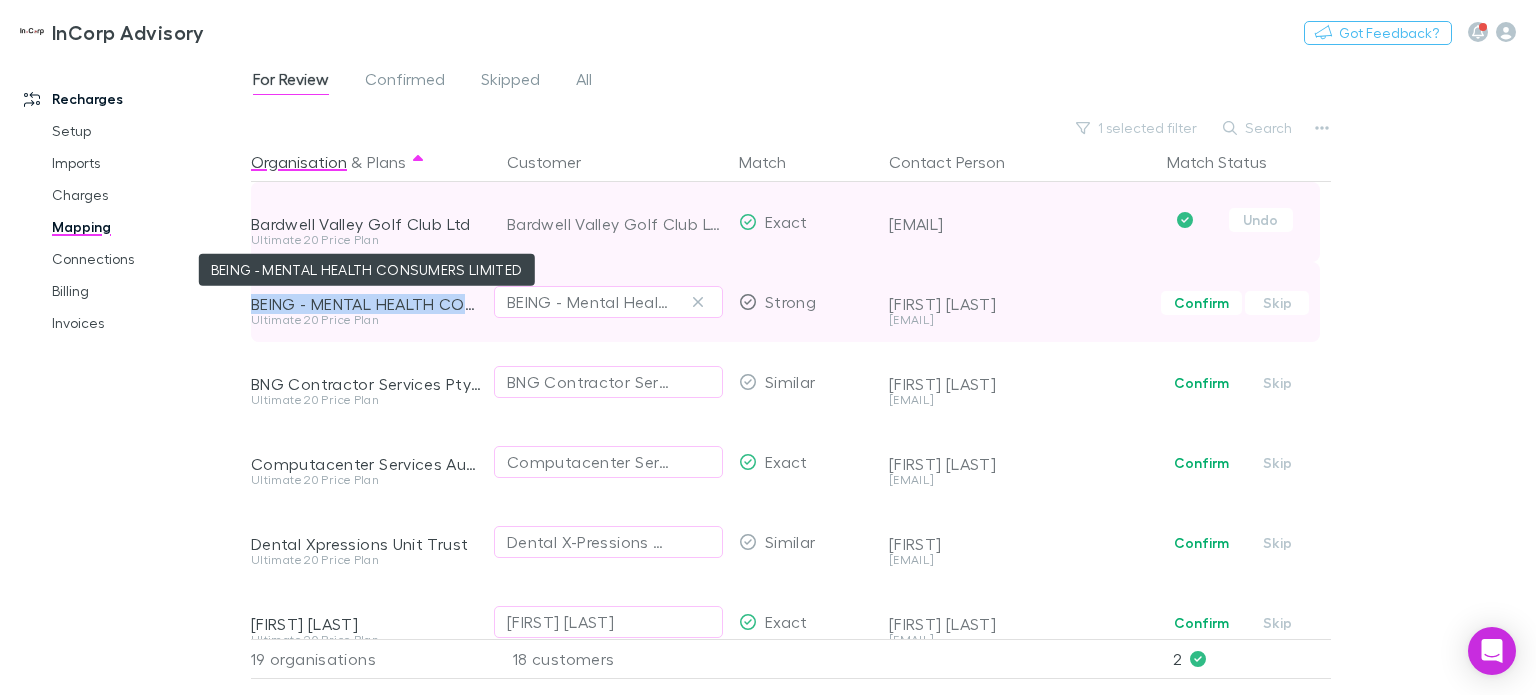 click on "BEING - MENTAL HEALTH CONSUMERS LIMITED" at bounding box center [367, 304] 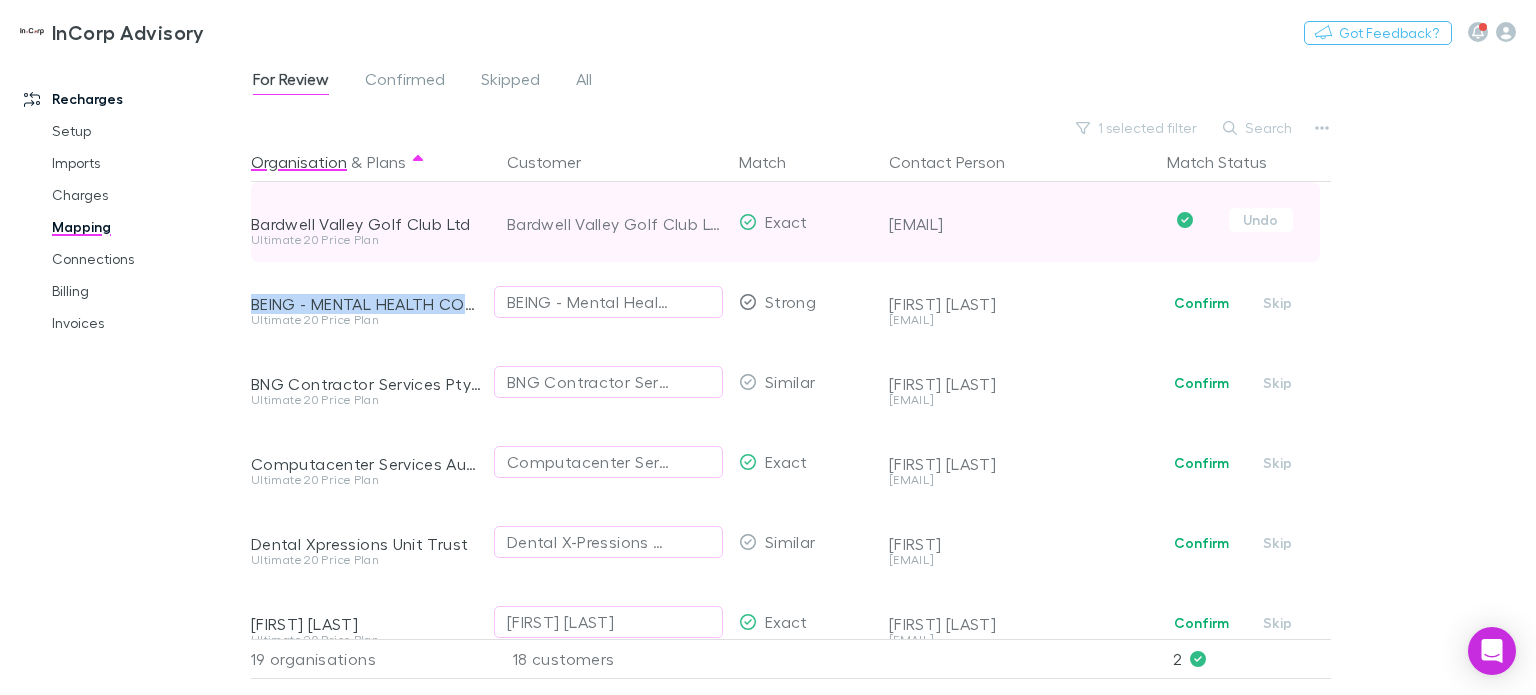 copy on "BEING - MENTAL HEALTH CONSUMERS LIMITED" 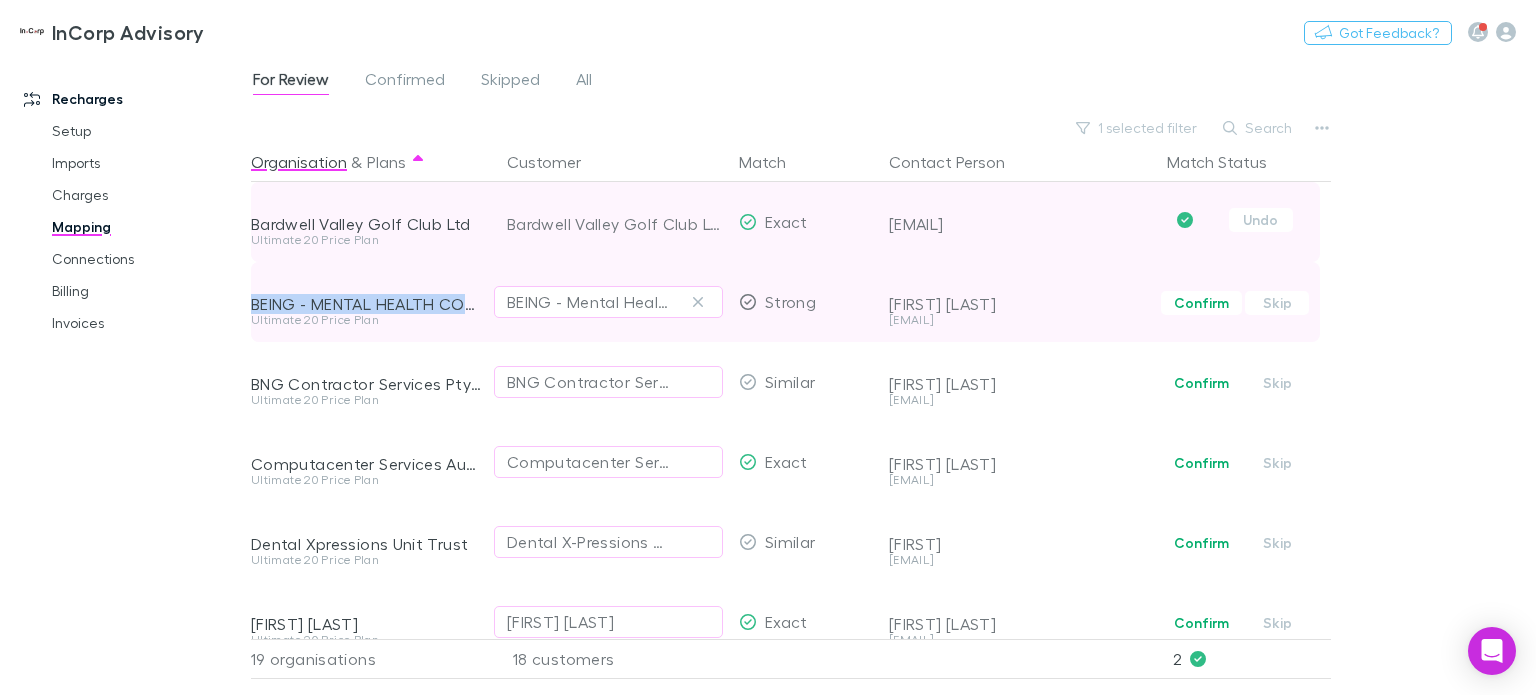 click on "Confirm" at bounding box center [1201, 303] 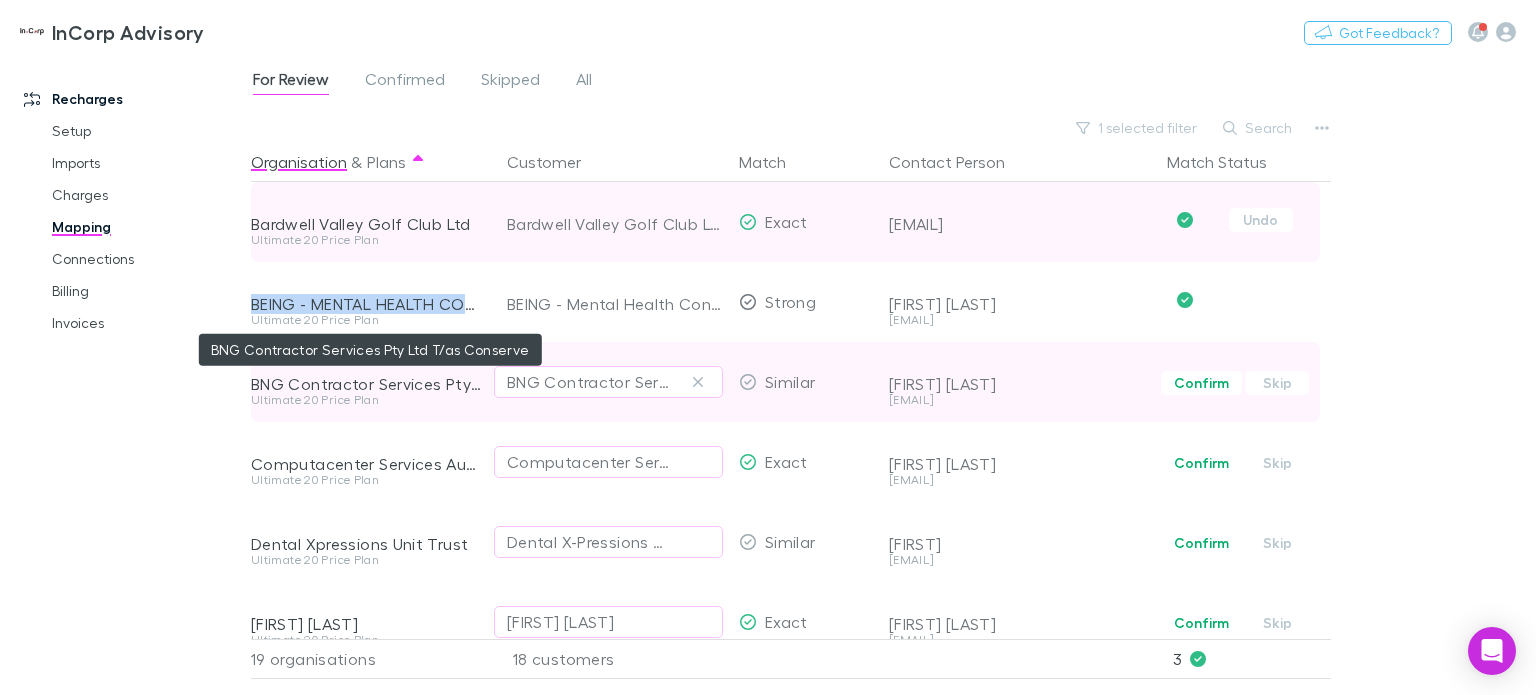click on "BNG Contractor Services Pty Ltd T/as Conserve" at bounding box center (367, 384) 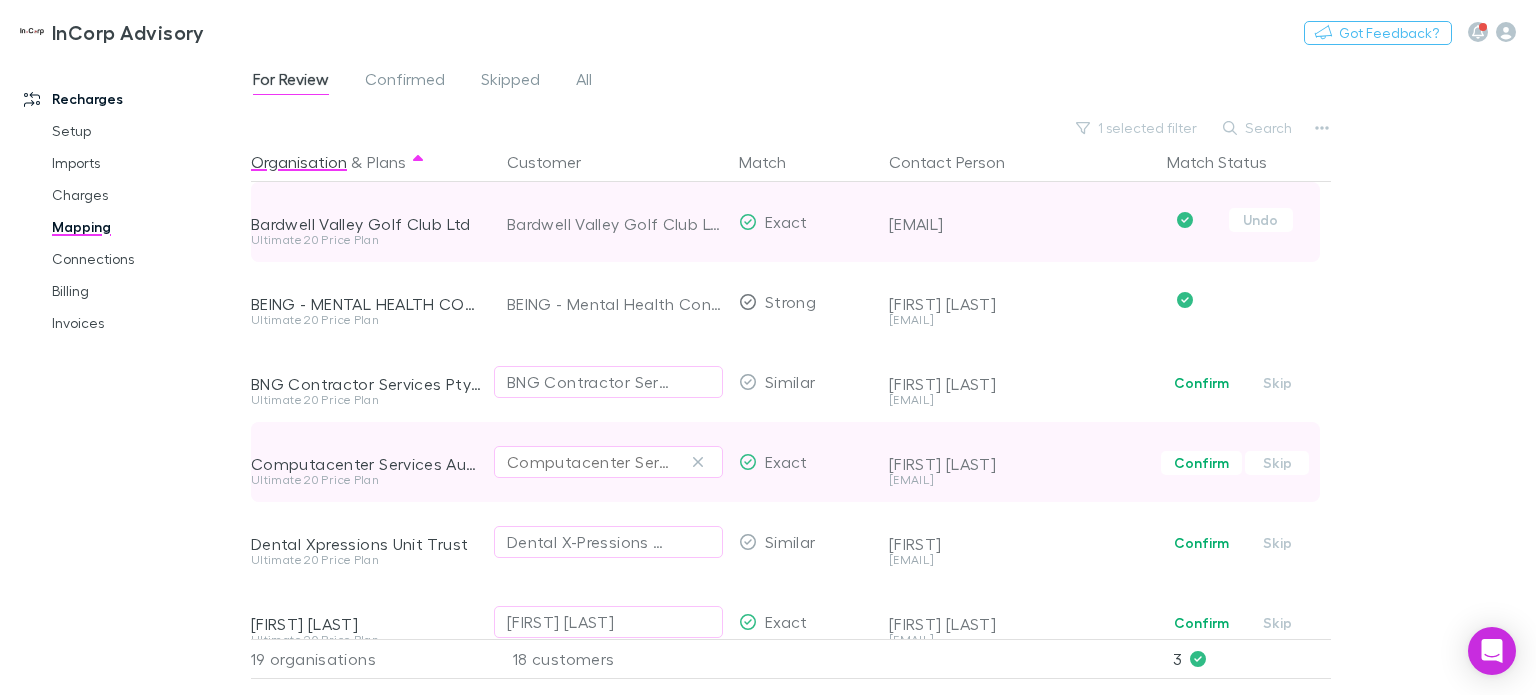drag, startPoint x: 1212, startPoint y: 382, endPoint x: 668, endPoint y: 460, distance: 549.5635 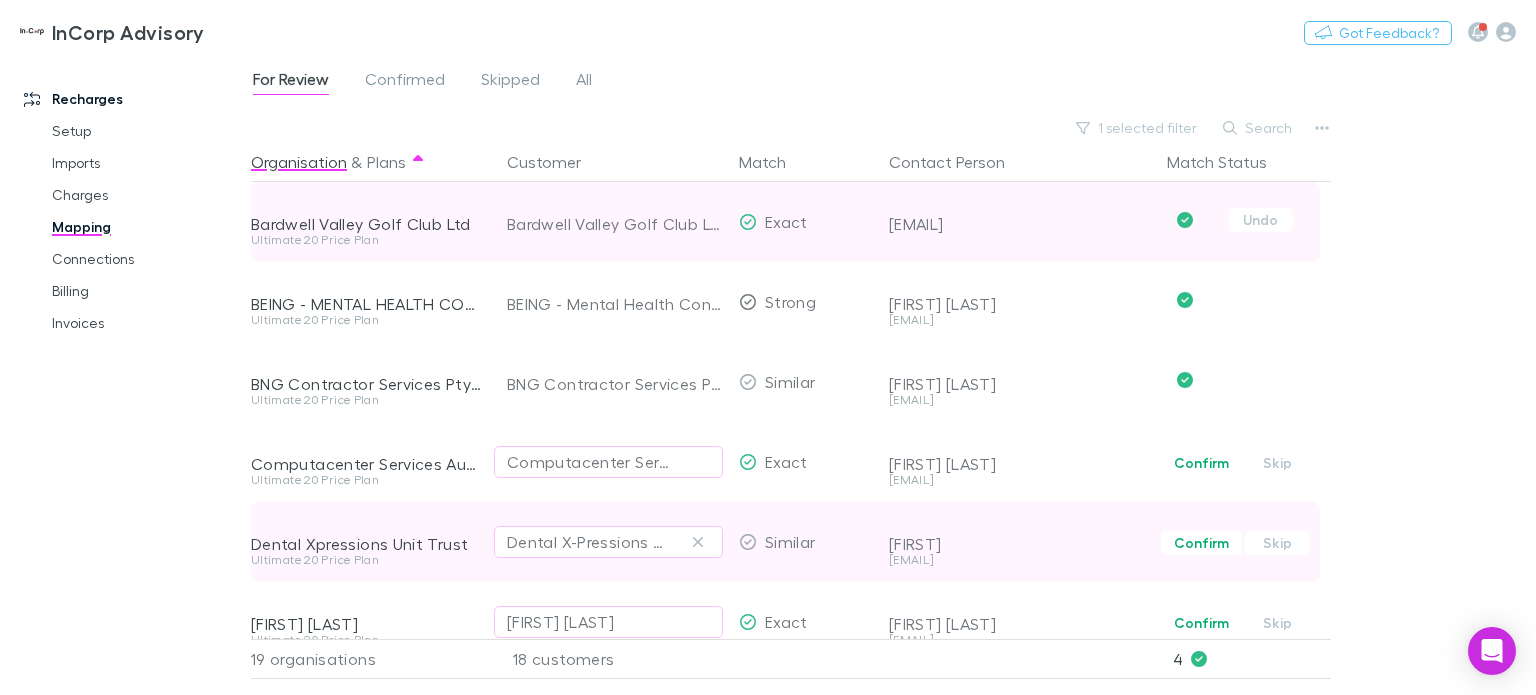 drag, startPoint x: 1179, startPoint y: 459, endPoint x: 808, endPoint y: 547, distance: 381.29385 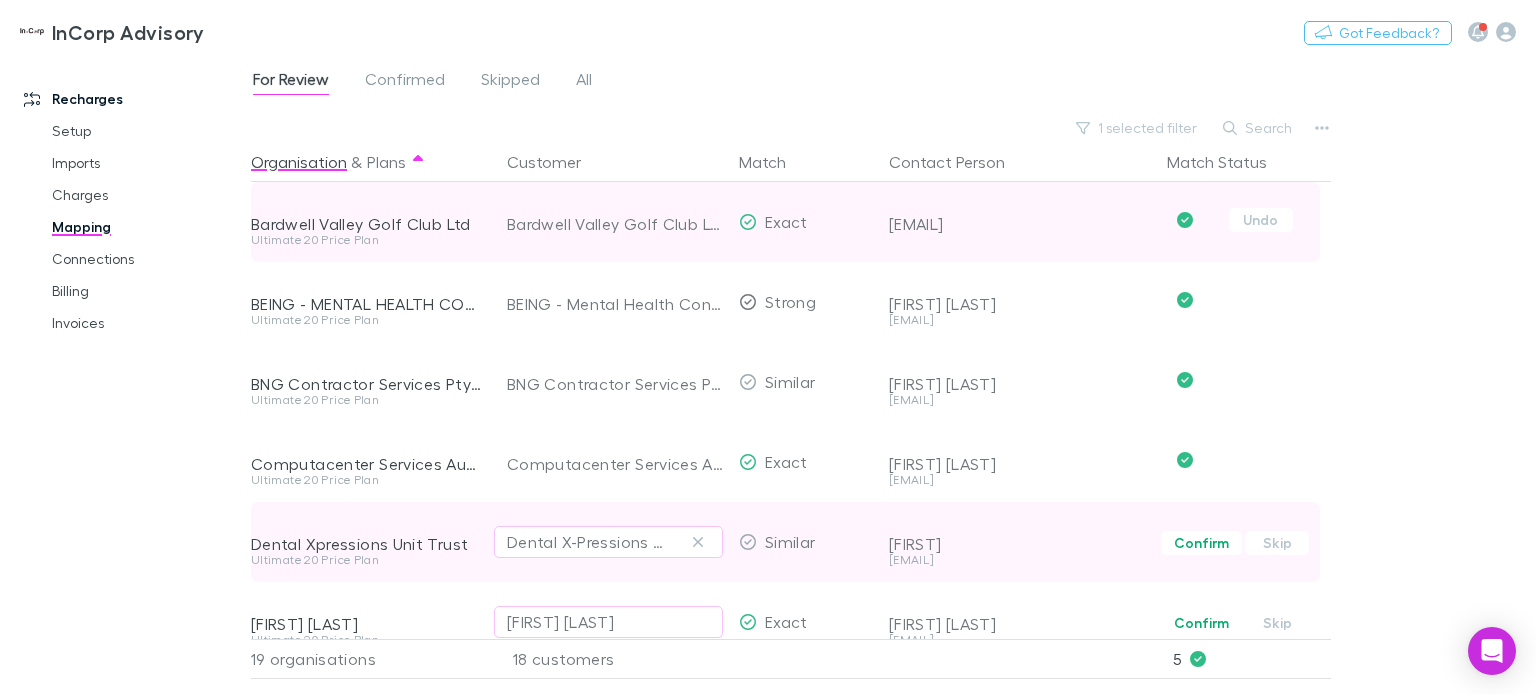 click on "Dental Xpressions Unit Trust" at bounding box center (367, 544) 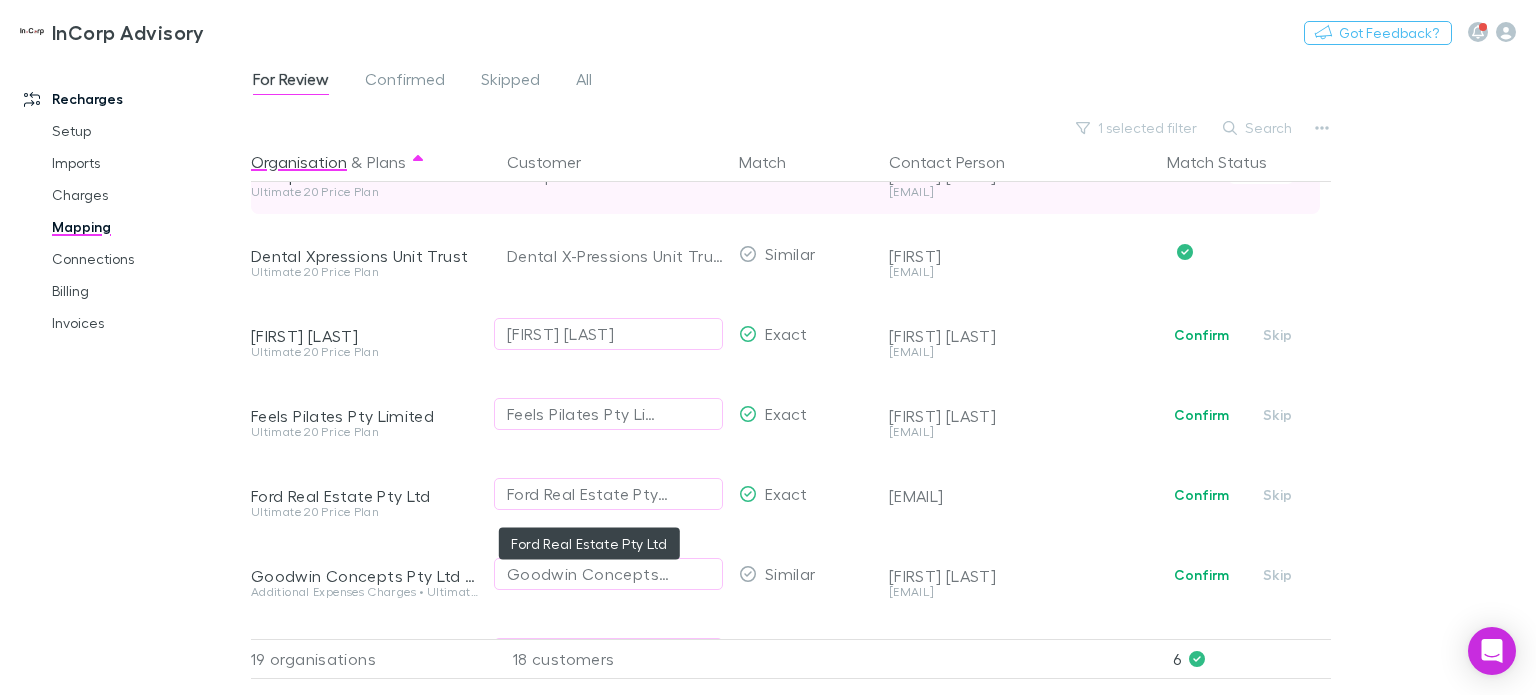 scroll, scrollTop: 300, scrollLeft: 0, axis: vertical 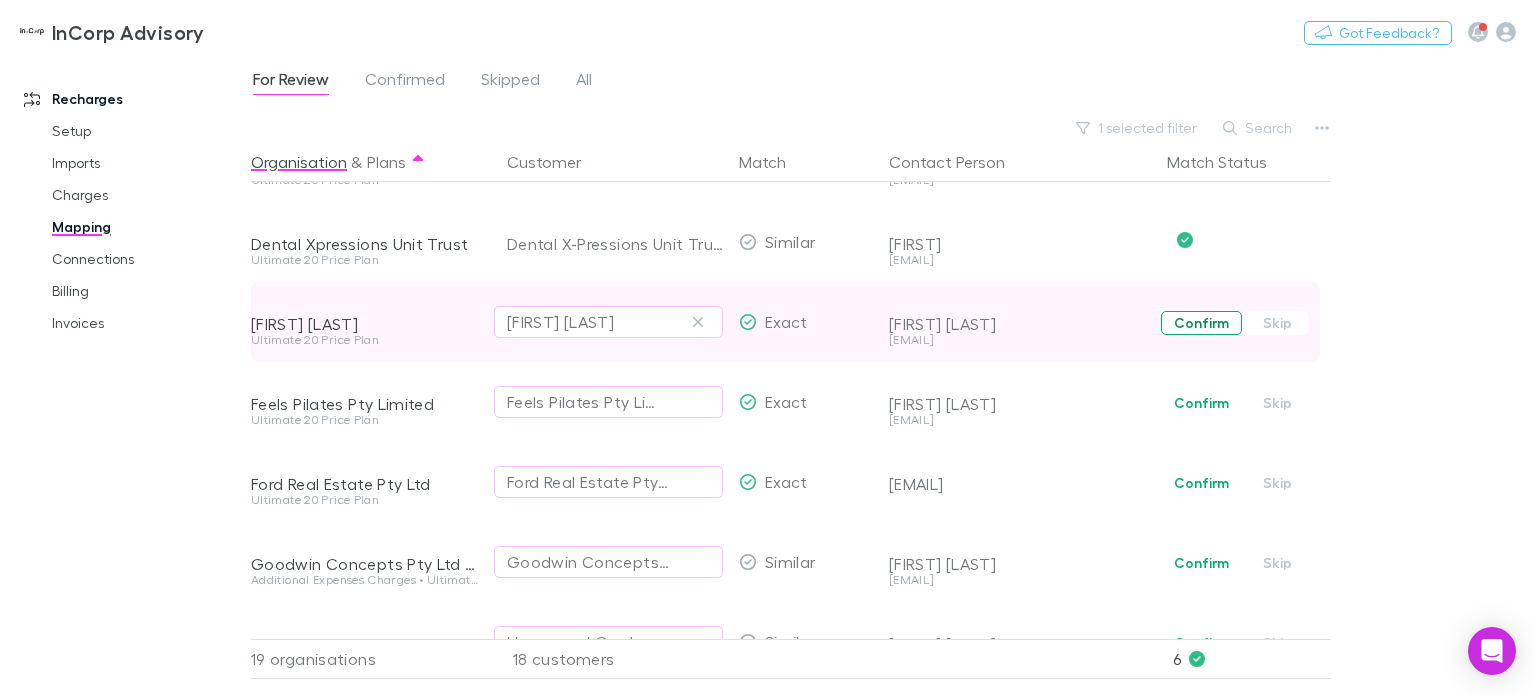 click on "Confirm" at bounding box center [1201, 323] 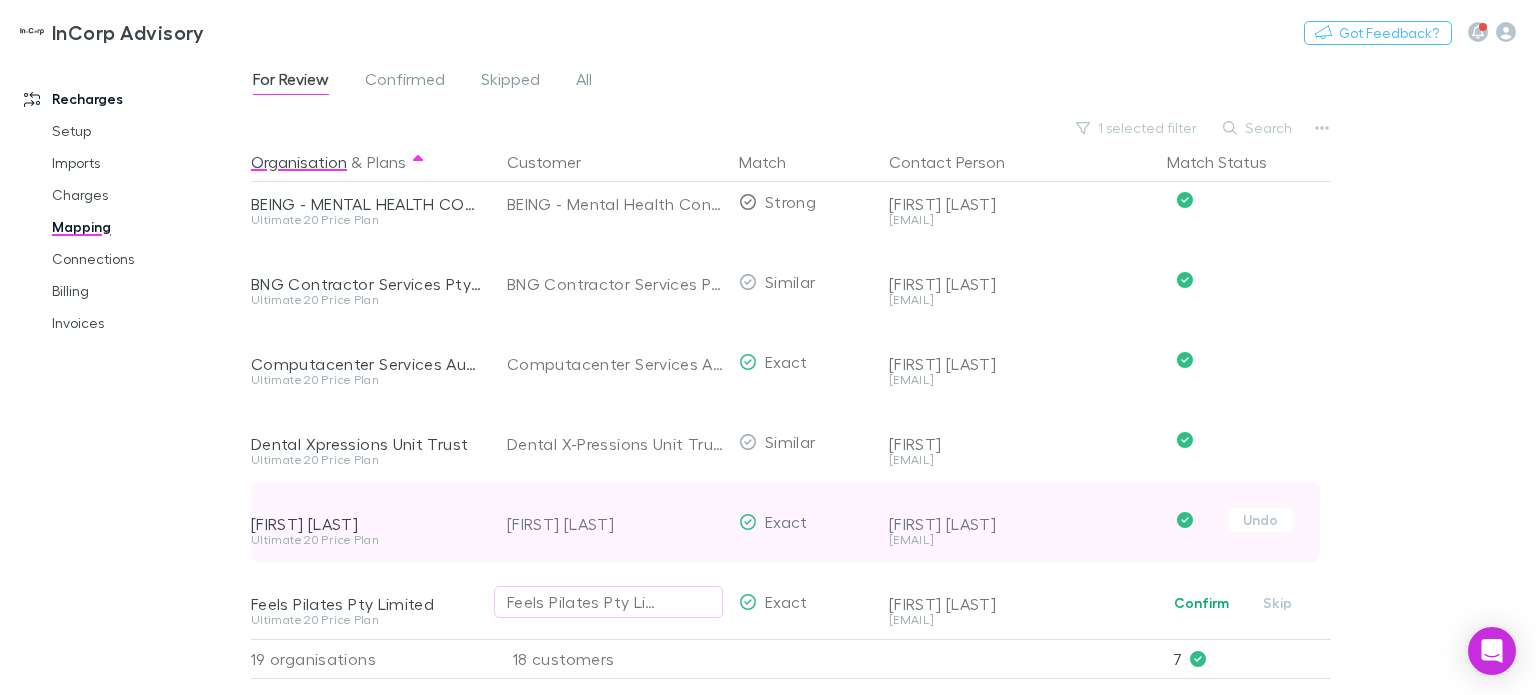 scroll, scrollTop: 200, scrollLeft: 0, axis: vertical 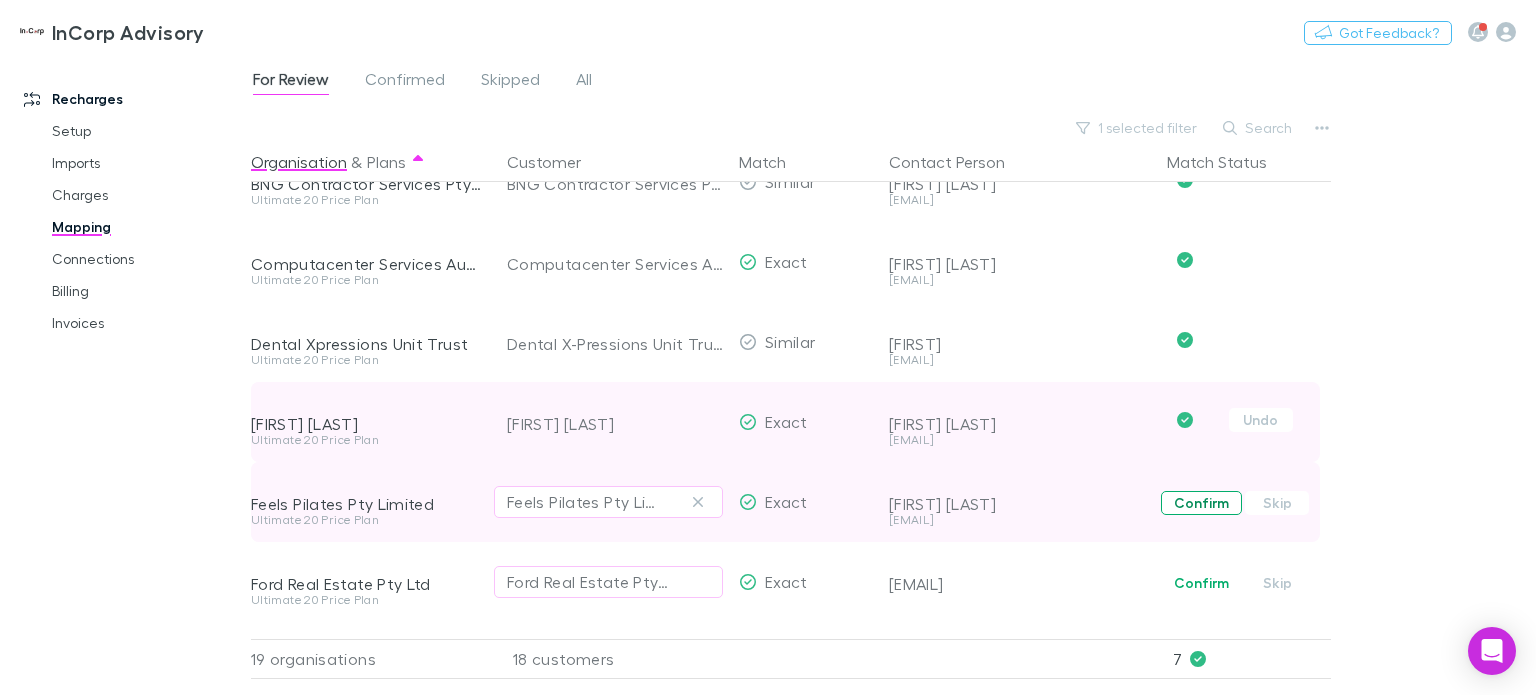 click on "Confirm" at bounding box center (1201, 503) 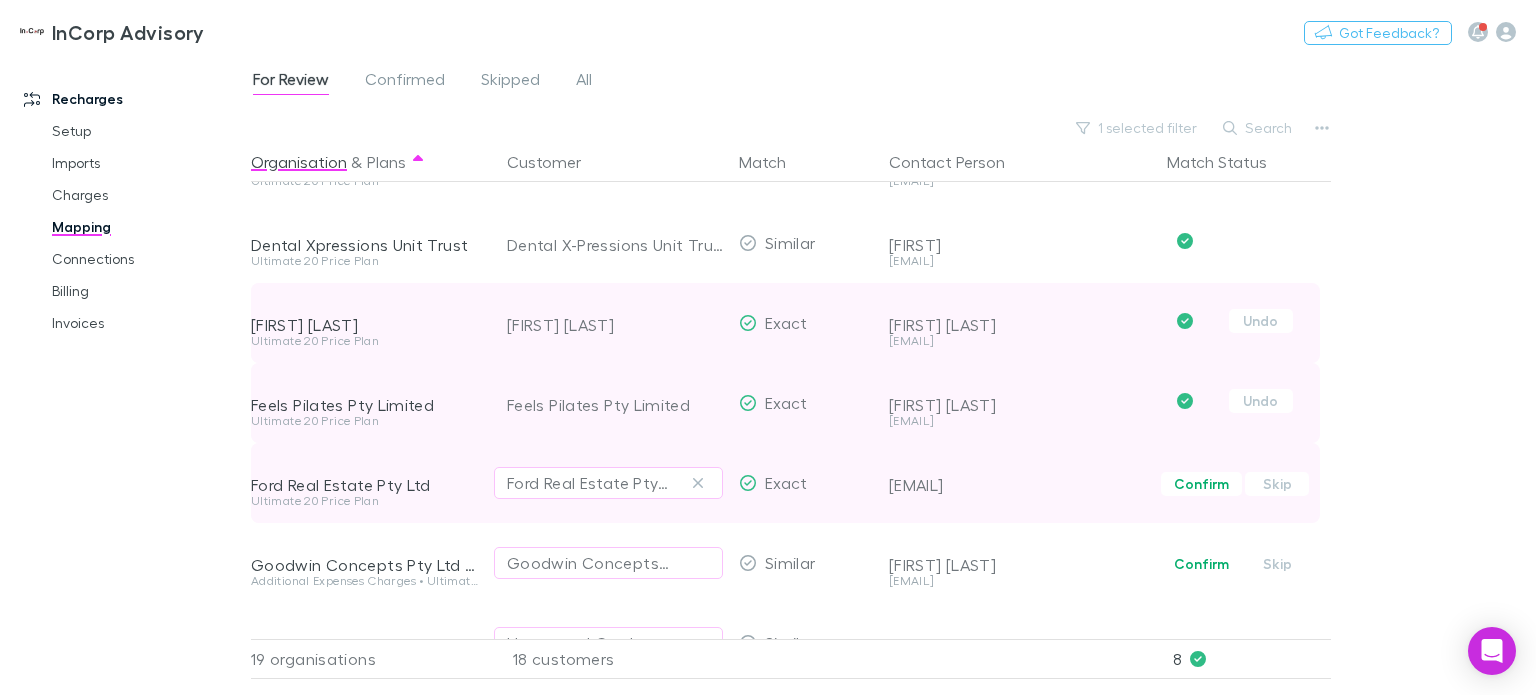 scroll, scrollTop: 300, scrollLeft: 0, axis: vertical 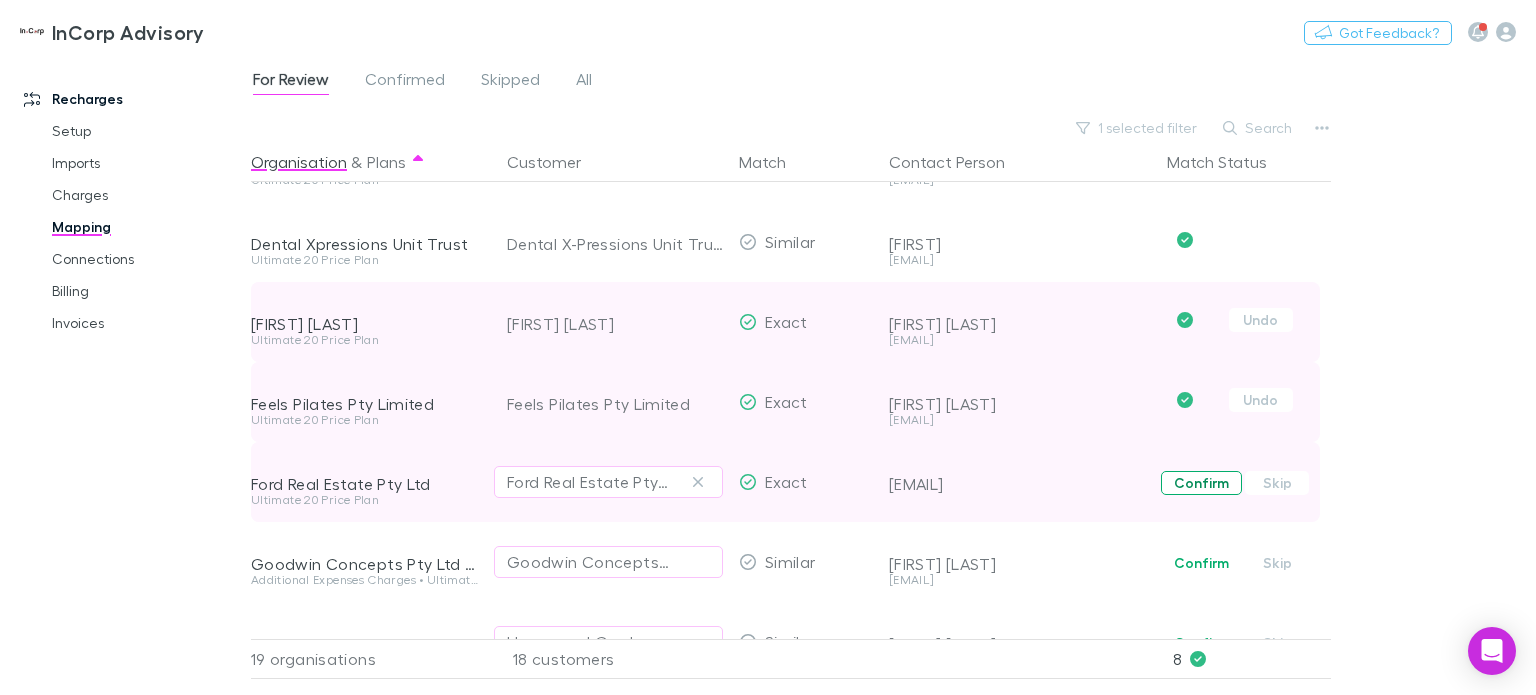 drag, startPoint x: 1205, startPoint y: 483, endPoint x: 987, endPoint y: 556, distance: 229.8978 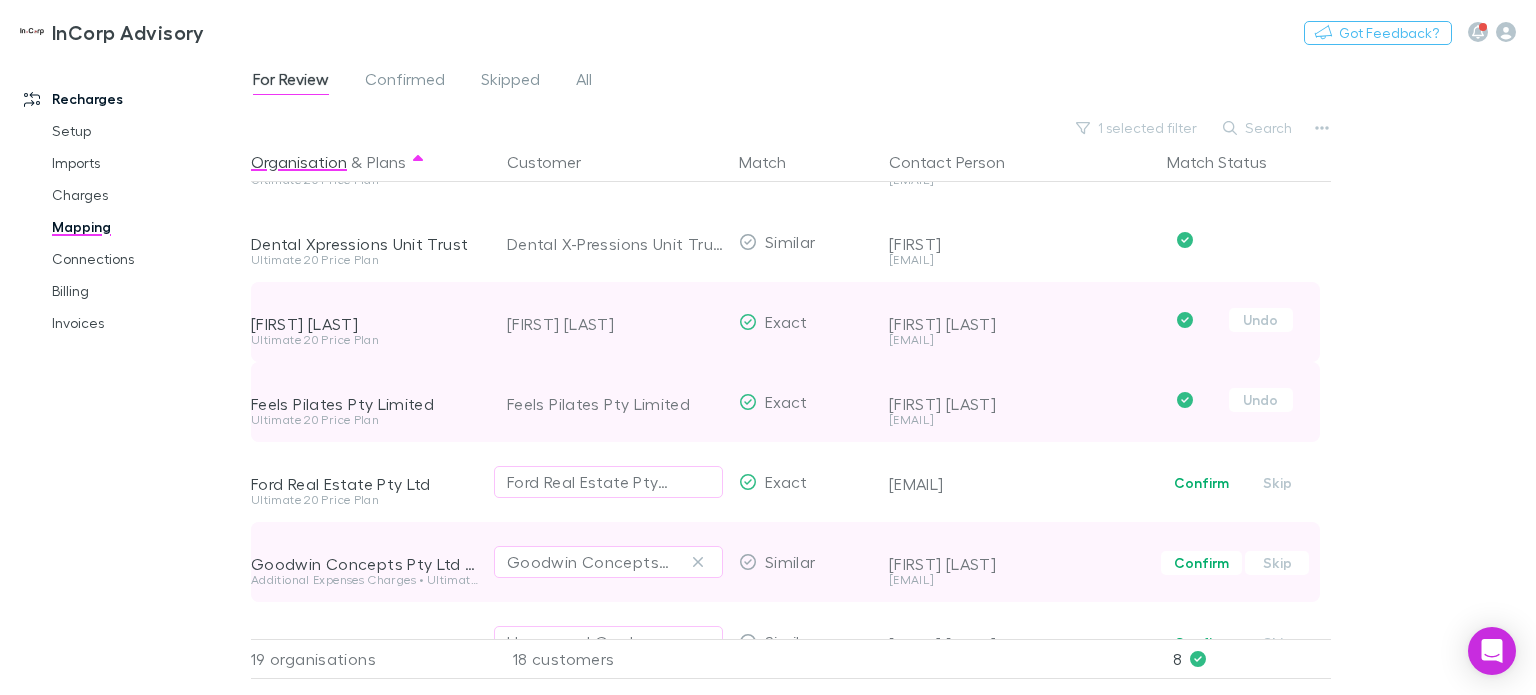 click on "Confirm" at bounding box center [1201, 483] 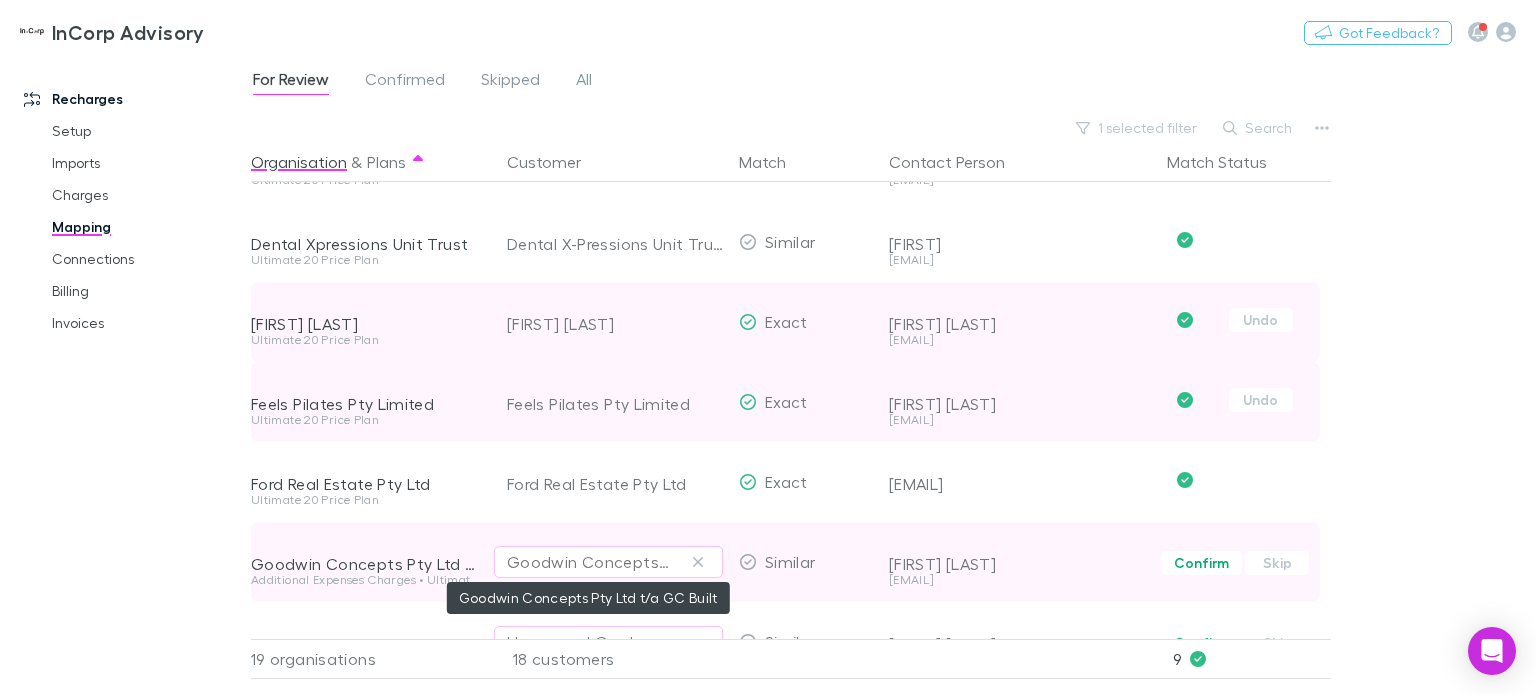 click on "Goodwin Concepts Pty Ltd t/a GC Built" at bounding box center [588, 562] 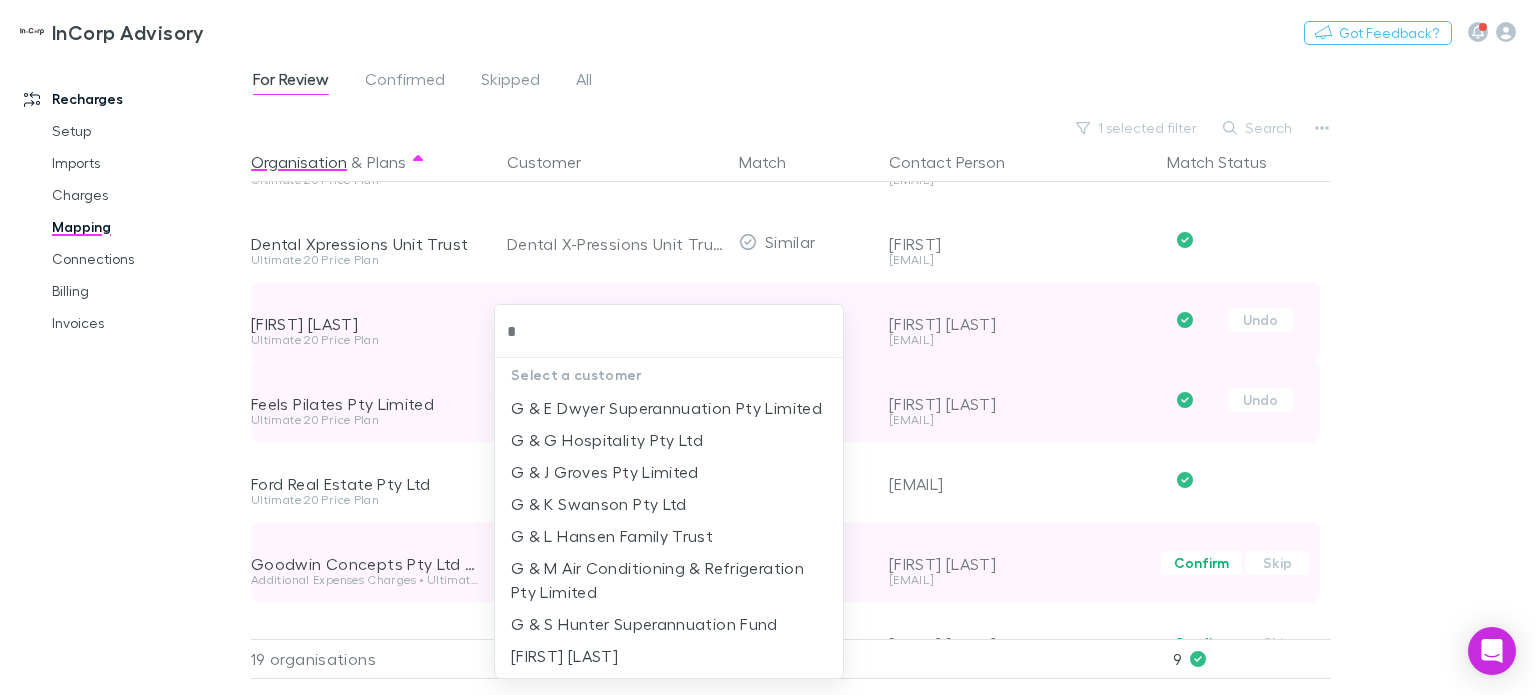 type on "**" 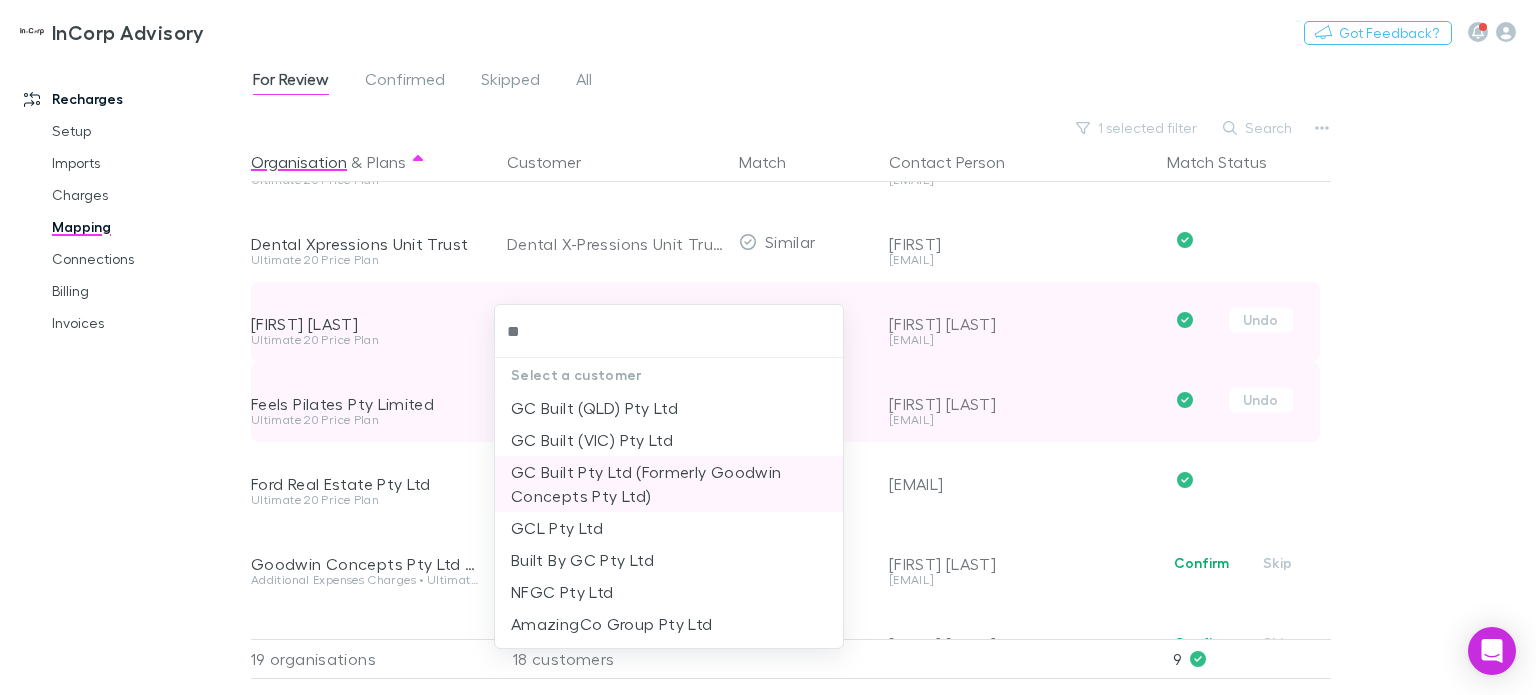 click on "GC Built Pty Ltd (Formerly Goodwin Concepts Pty Ltd)" at bounding box center (669, 484) 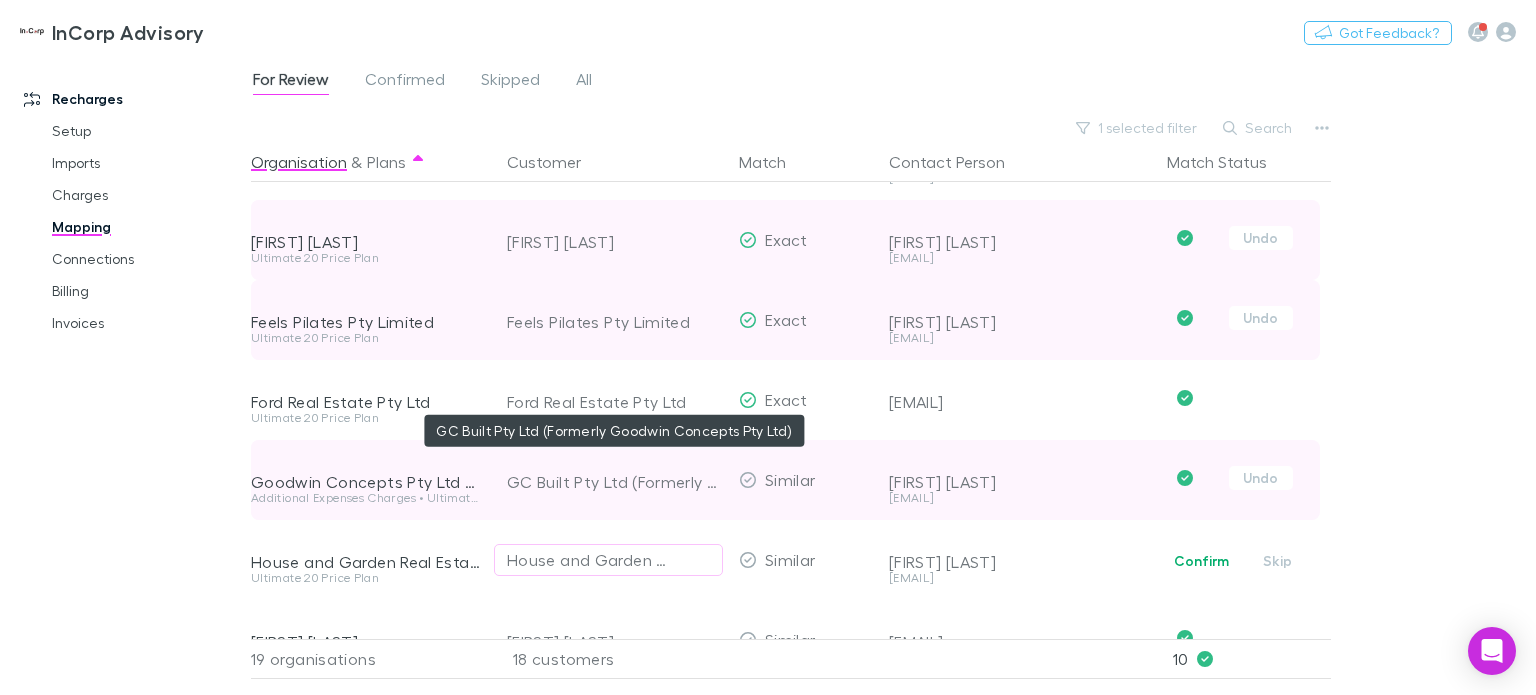 scroll, scrollTop: 500, scrollLeft: 0, axis: vertical 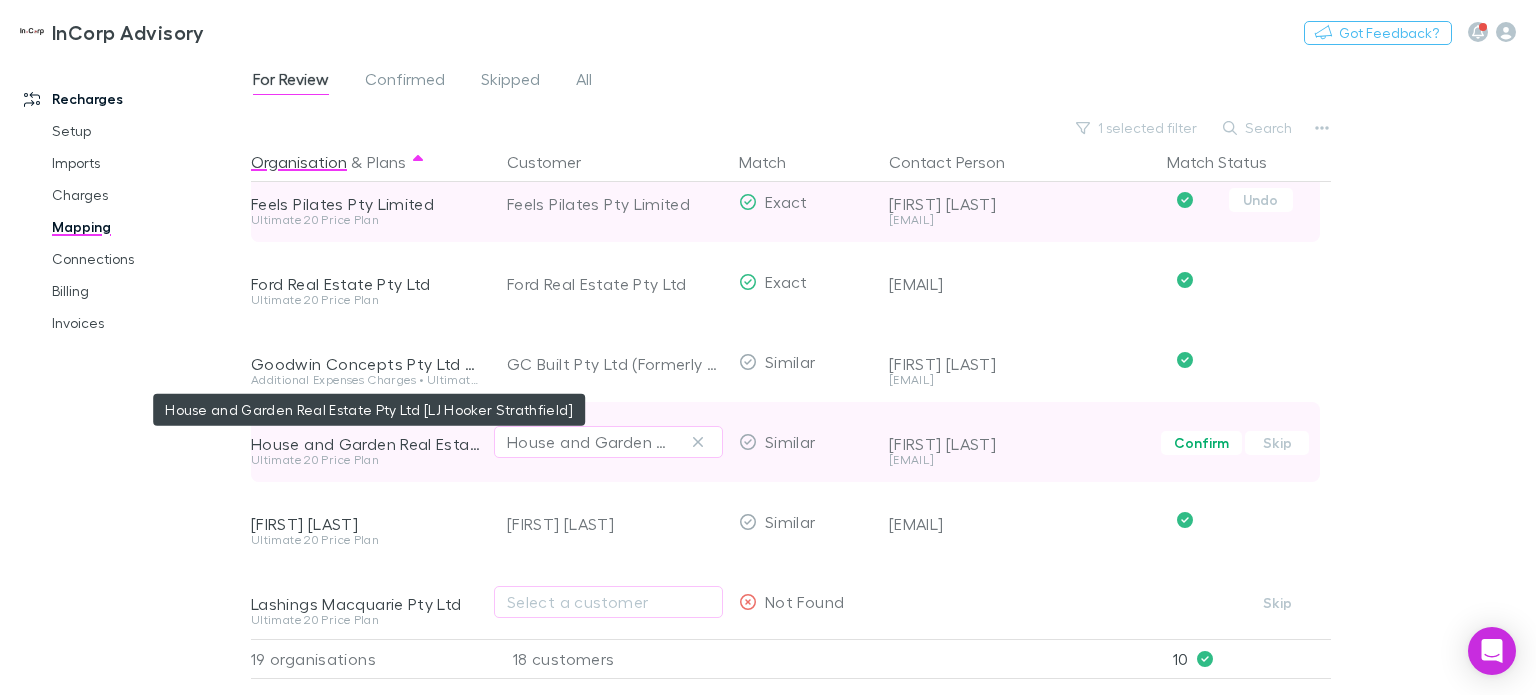 click on "House and Garden Real Estate Pty Ltd [LJ Hooker Strathfield]" at bounding box center [367, 444] 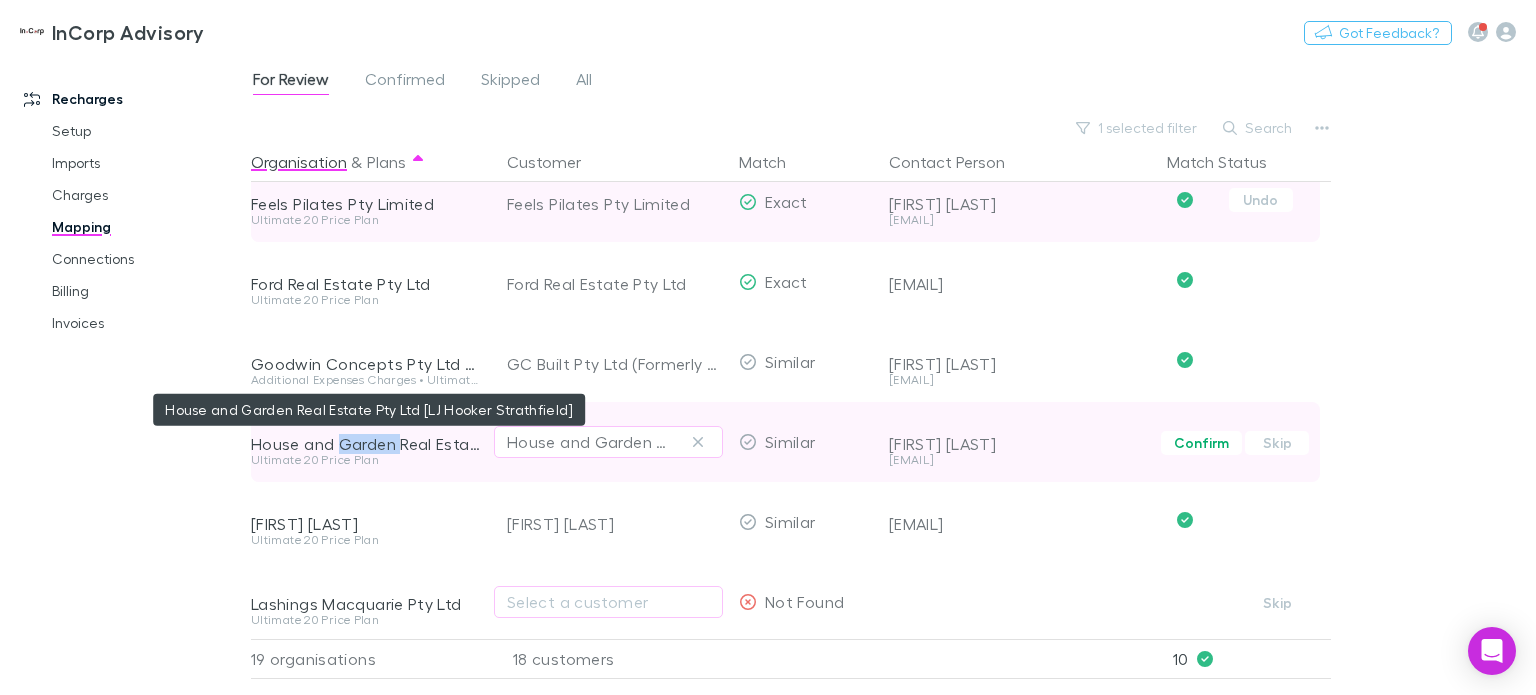 click on "House and Garden Real Estate Pty Ltd [LJ Hooker Strathfield]" at bounding box center (367, 444) 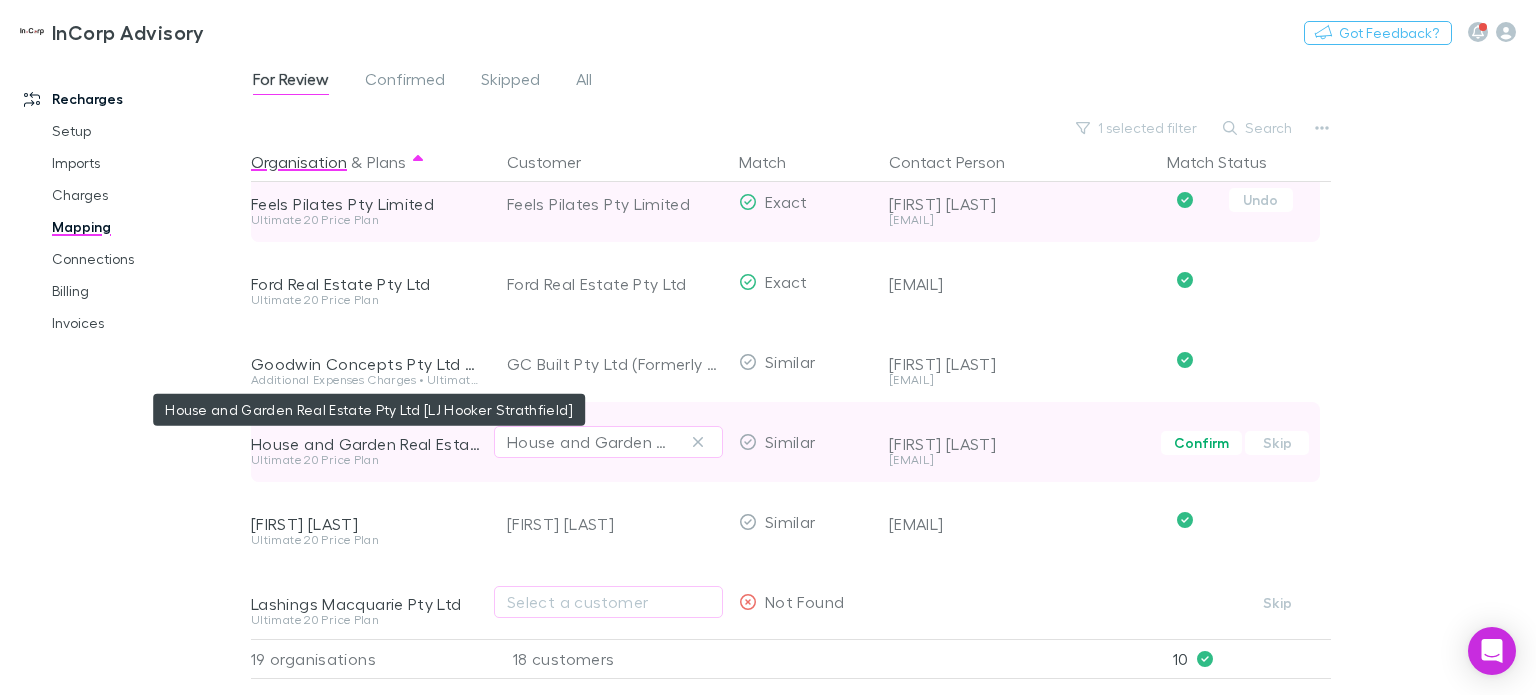 click on "House and Garden Real Estate Pty Ltd [LJ Hooker Strathfield]" at bounding box center (367, 444) 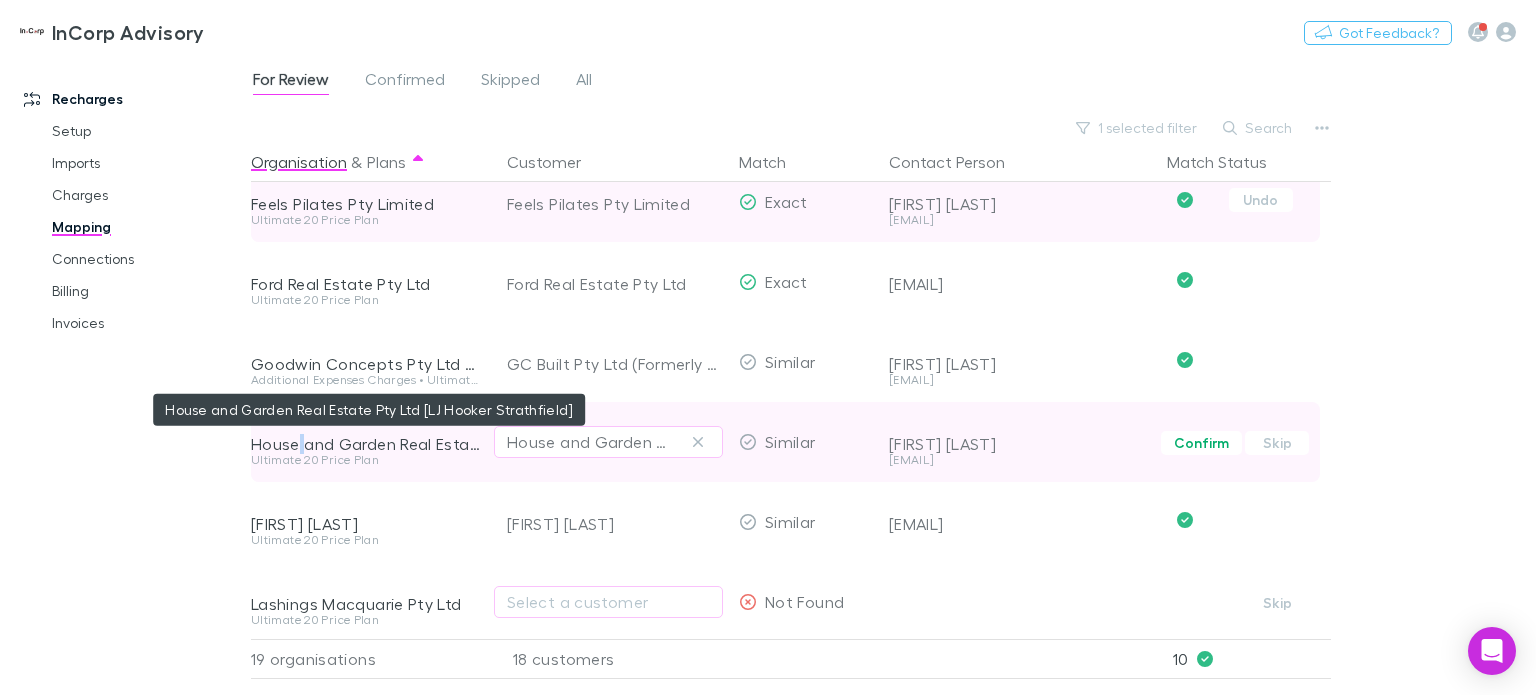 click on "House and Garden Real Estate Pty Ltd [LJ Hooker Strathfield]" at bounding box center [367, 444] 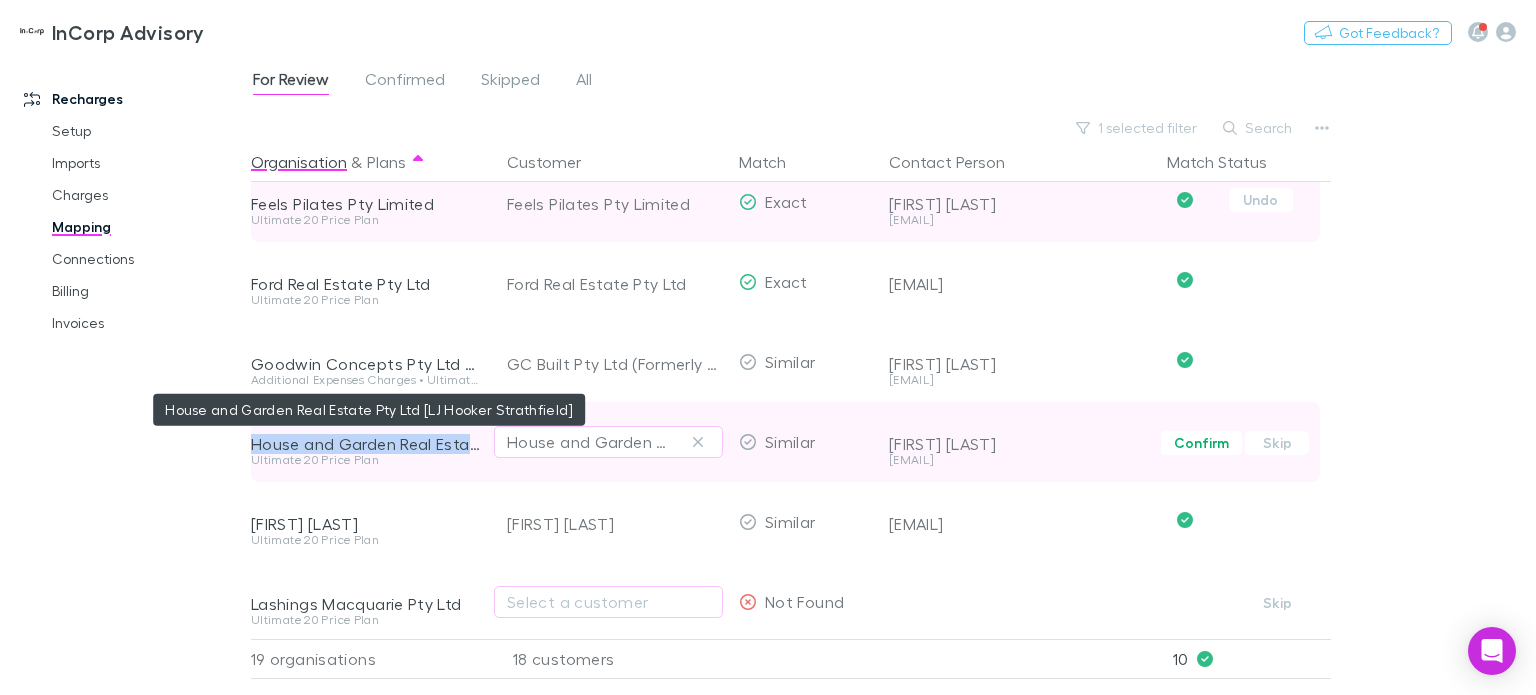 click on "House and Garden Real Estate Pty Ltd [LJ Hooker Strathfield]" at bounding box center [367, 444] 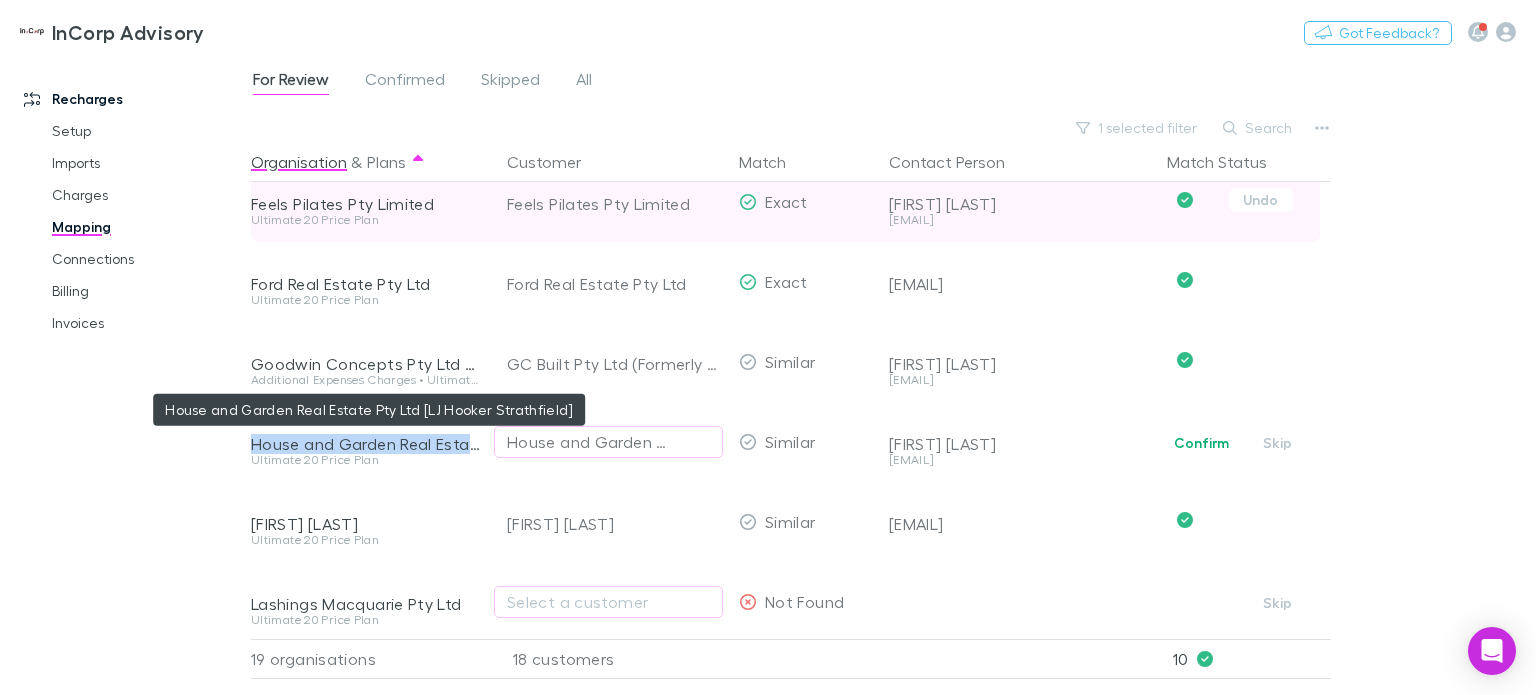 copy on "House and Garden Real Estate Pty Ltd [LJ Hooker Strathfield]" 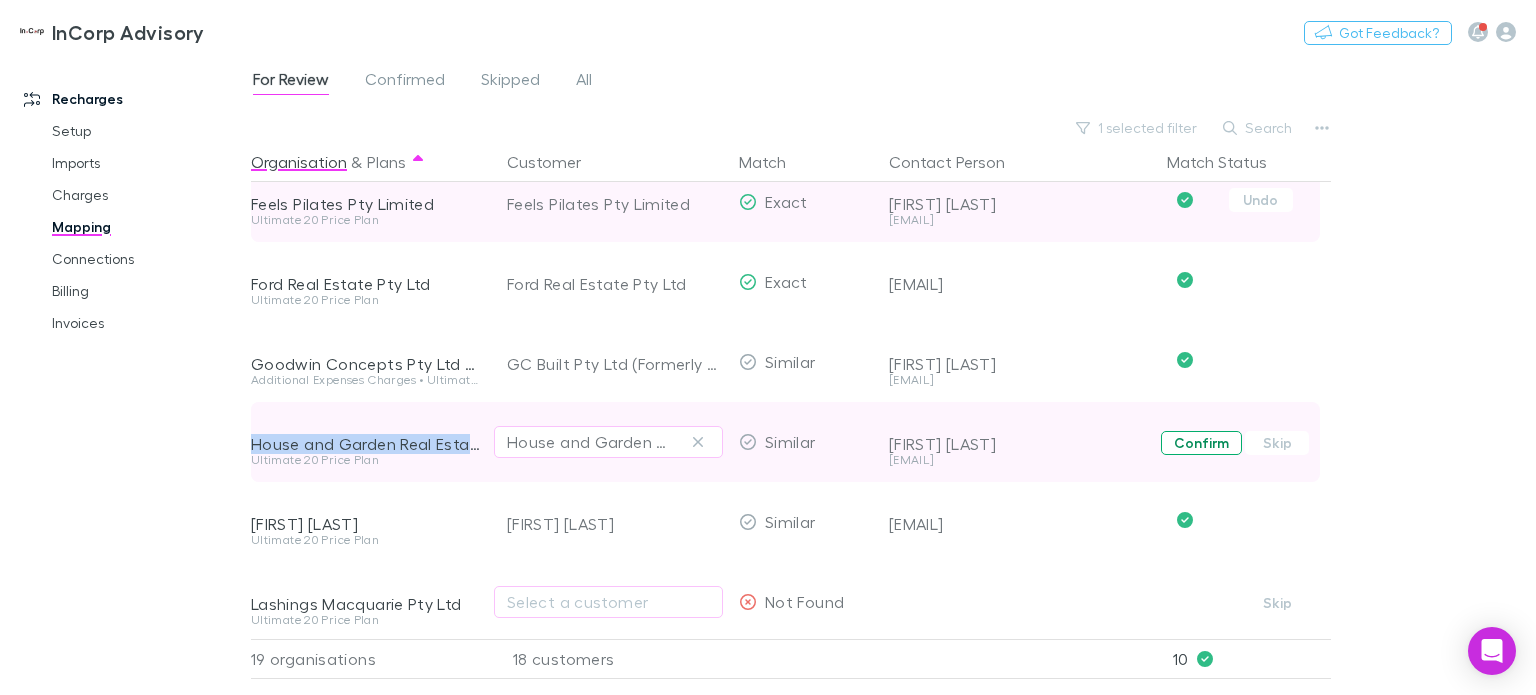 click on "Confirm" at bounding box center [1201, 443] 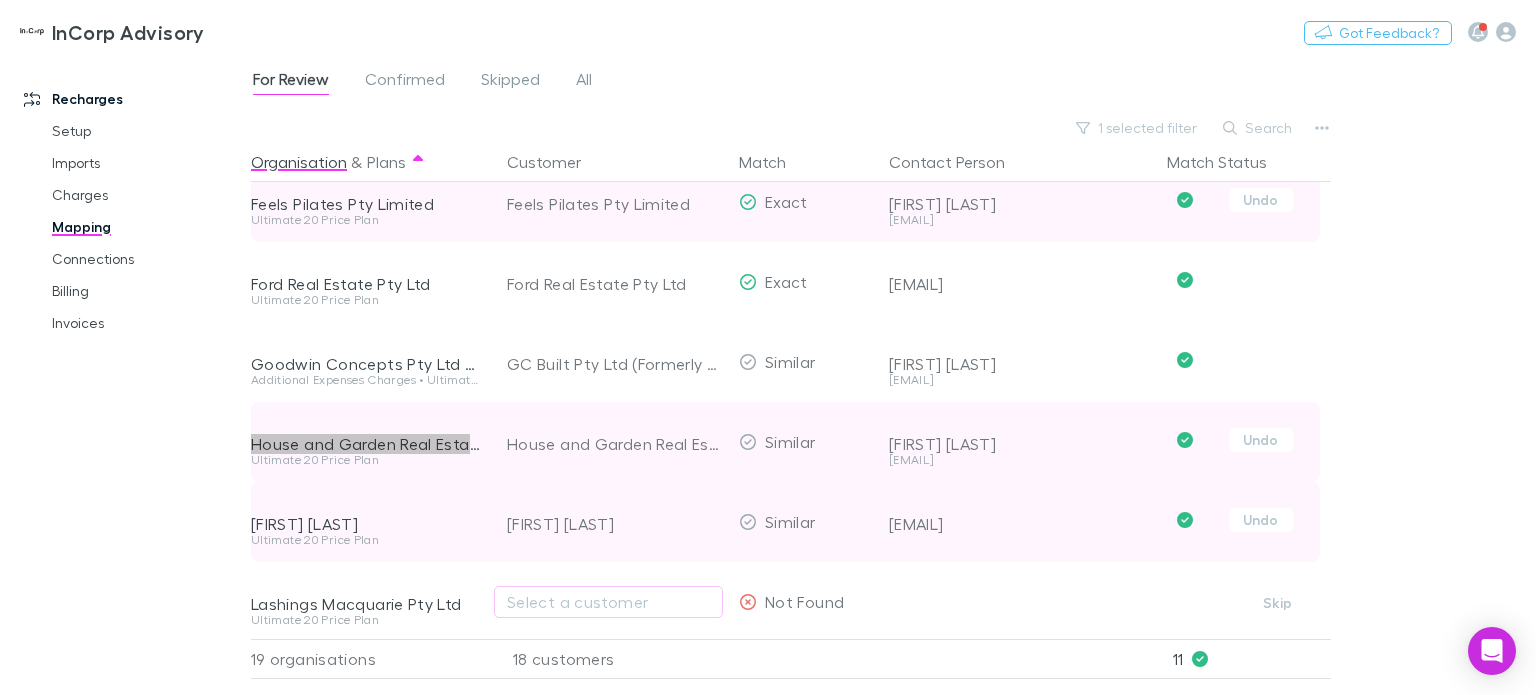scroll, scrollTop: 600, scrollLeft: 0, axis: vertical 